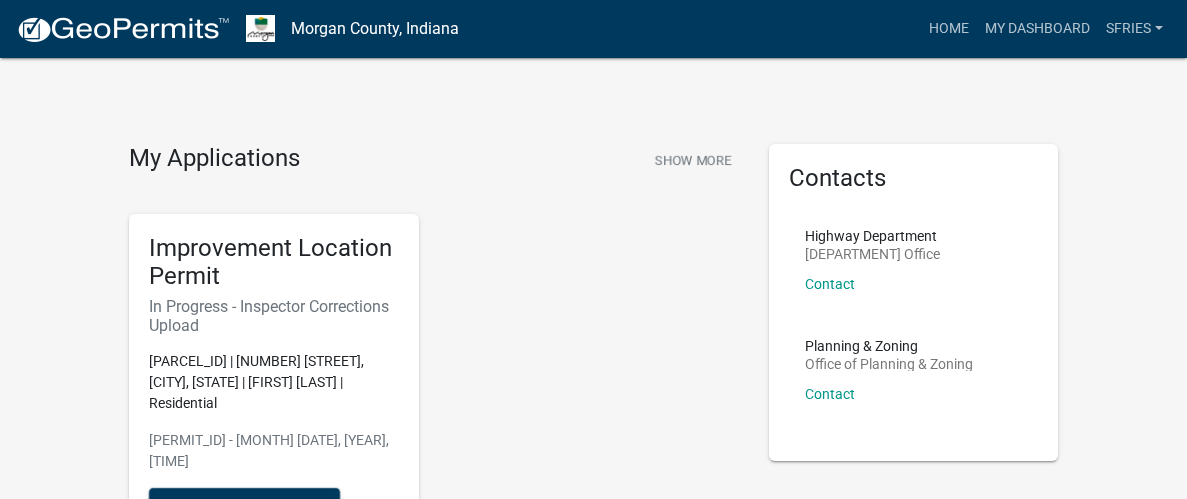 scroll, scrollTop: 0, scrollLeft: 0, axis: both 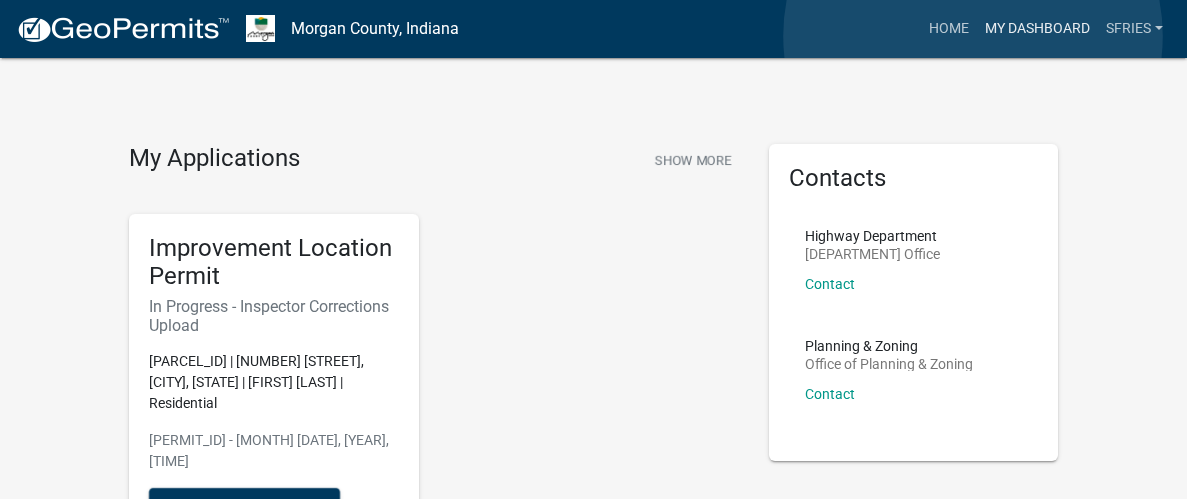 click on "My Dashboard" at bounding box center (1037, 29) 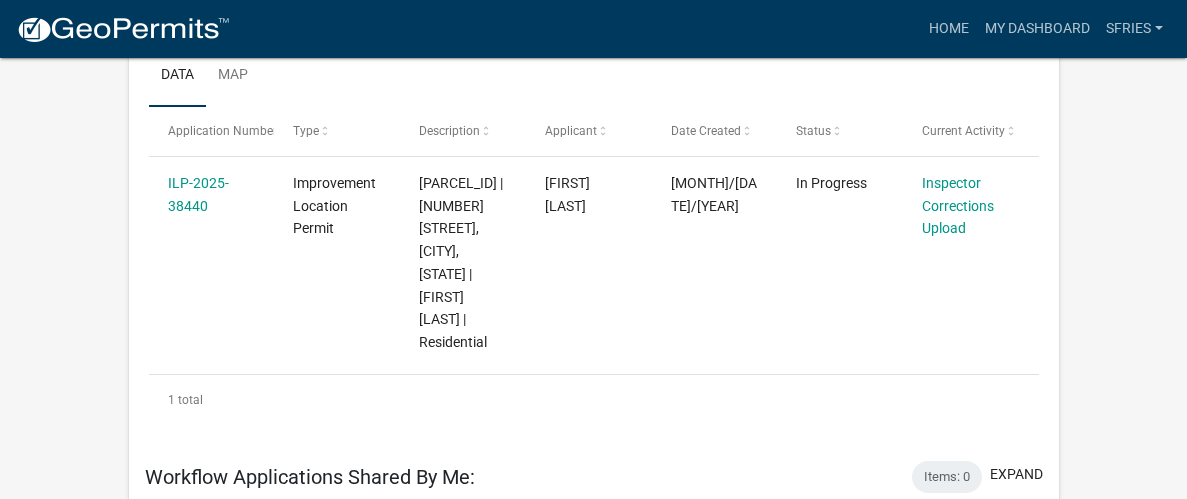 scroll, scrollTop: 351, scrollLeft: 0, axis: vertical 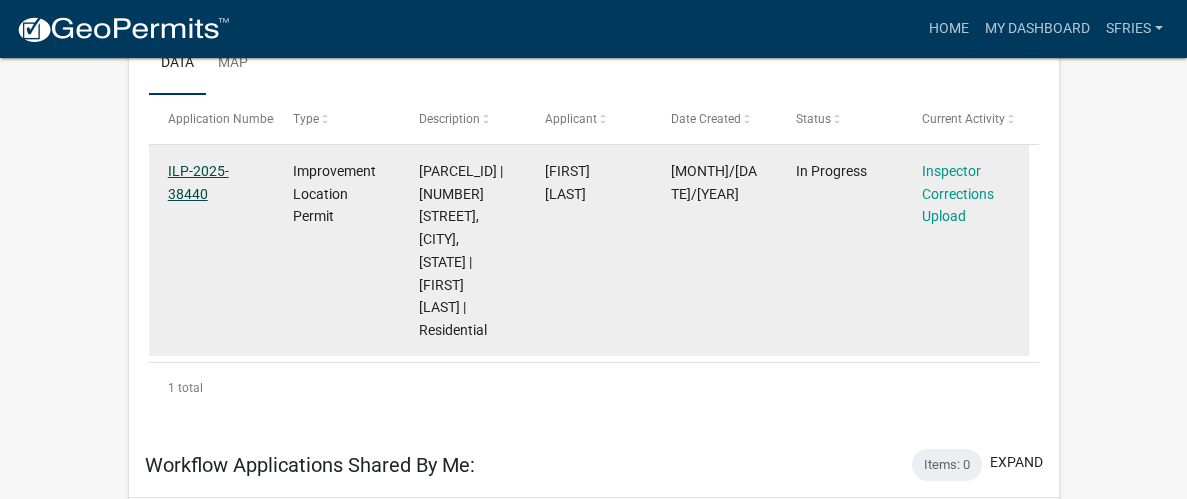 click on "ILP-2025-38440" 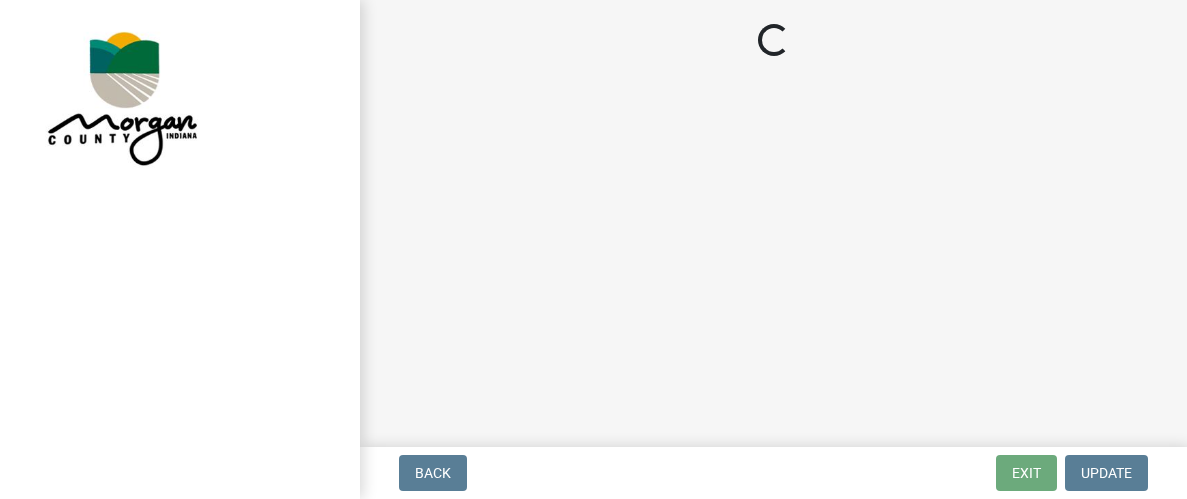 scroll, scrollTop: 0, scrollLeft: 0, axis: both 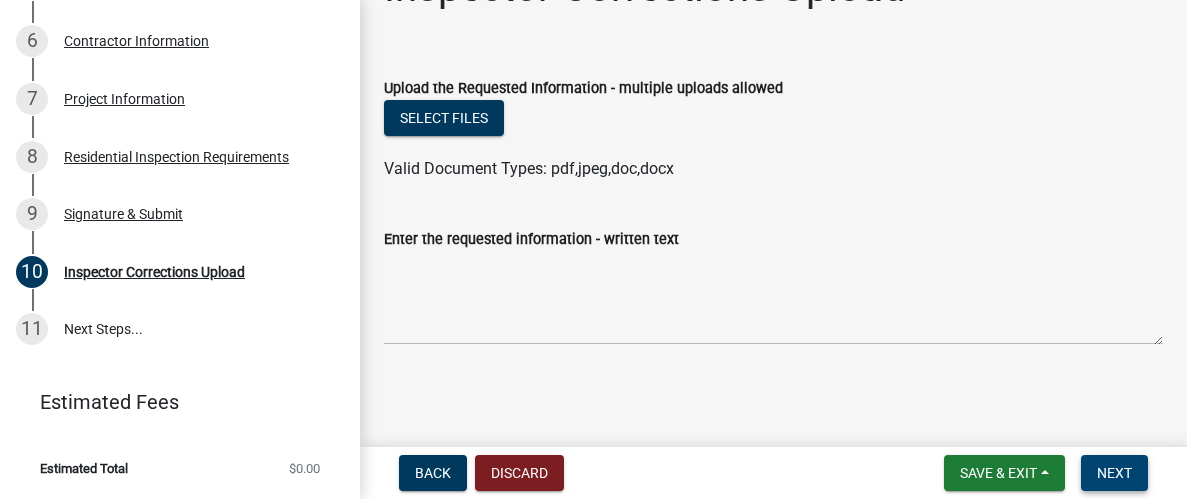click on "Next" at bounding box center (1114, 473) 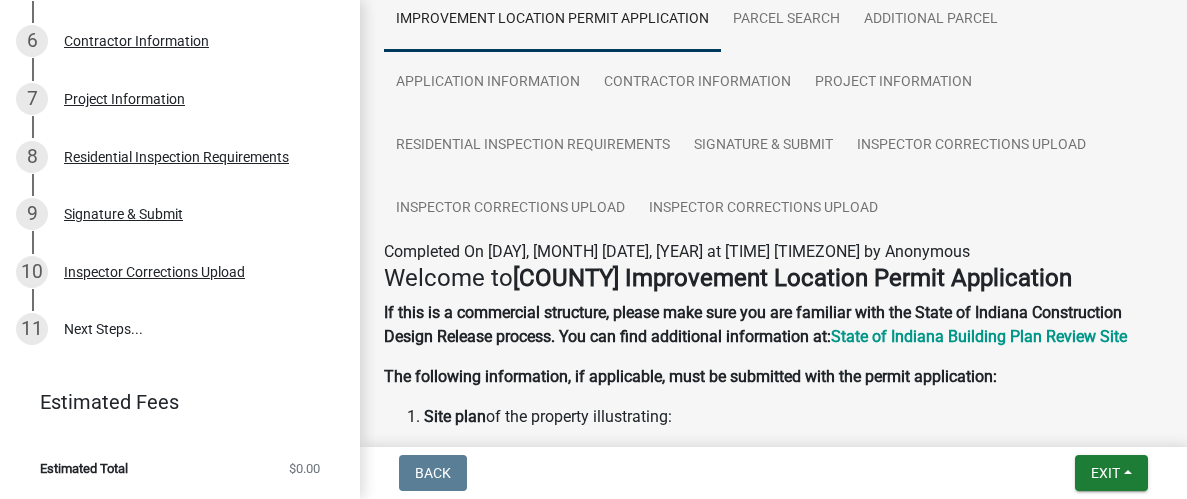 scroll, scrollTop: 172, scrollLeft: 0, axis: vertical 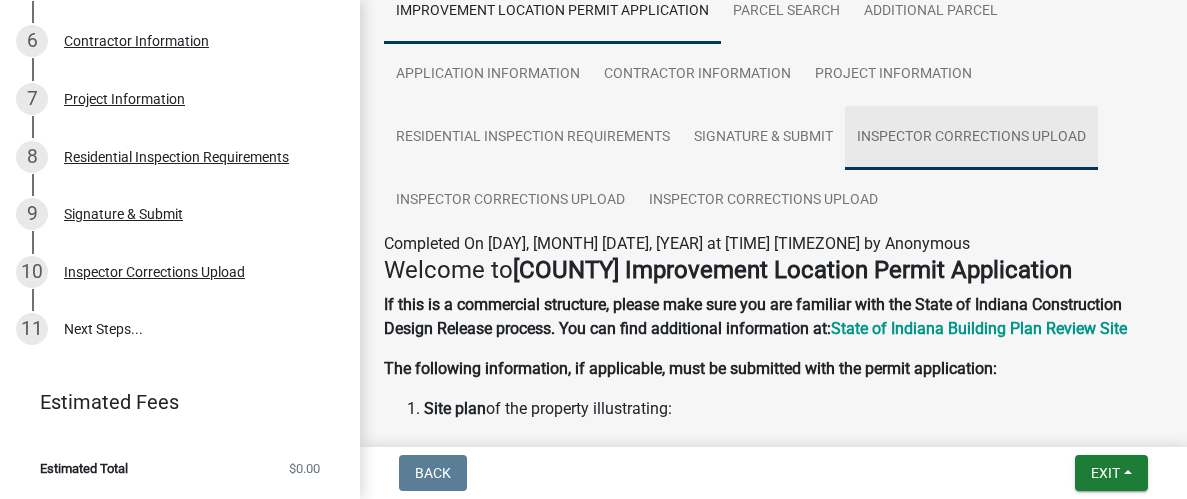 click on "Inspector Corrections Upload" at bounding box center (971, 138) 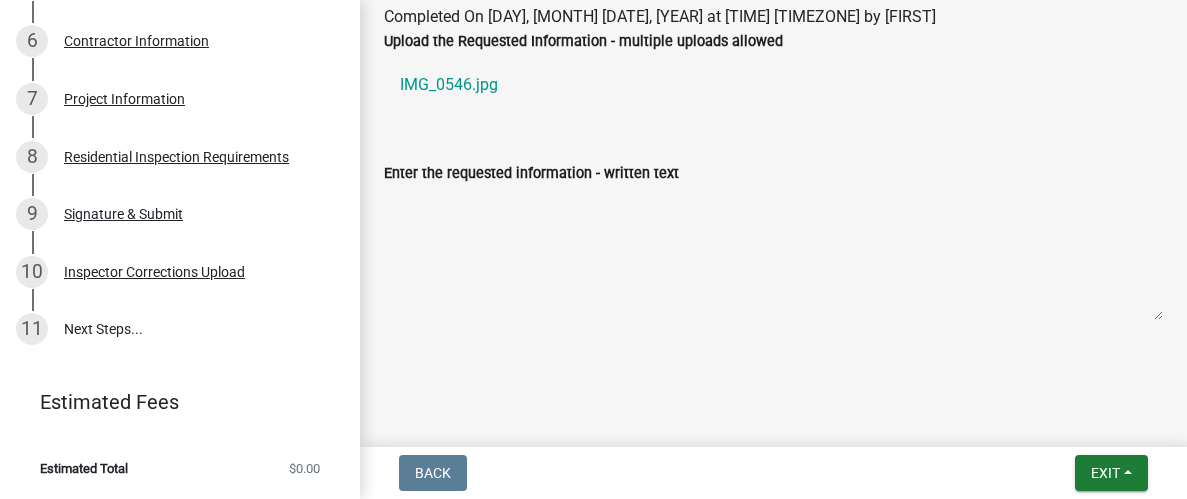 scroll, scrollTop: 701, scrollLeft: 0, axis: vertical 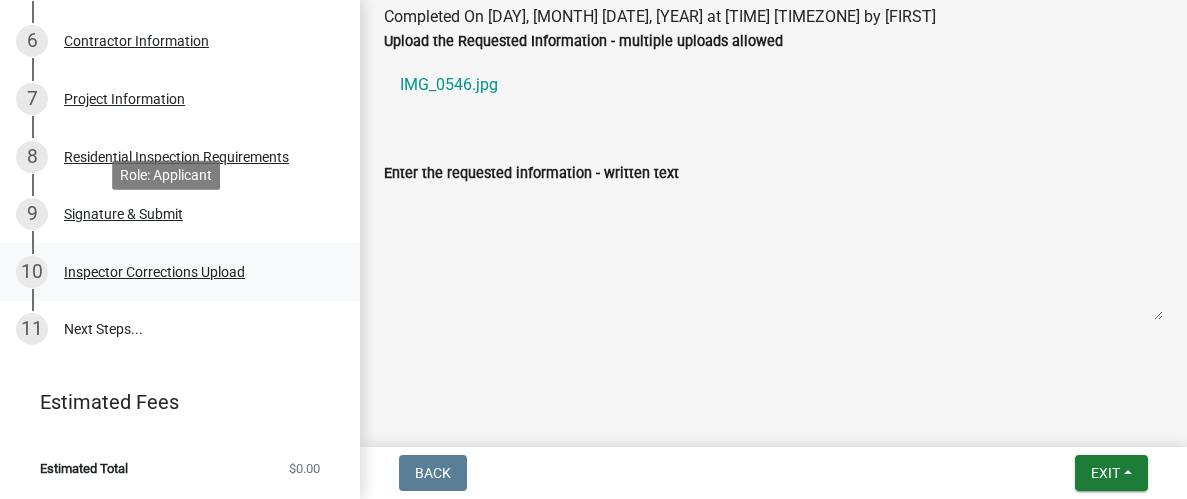 click on "Inspector Corrections Upload" at bounding box center (154, 272) 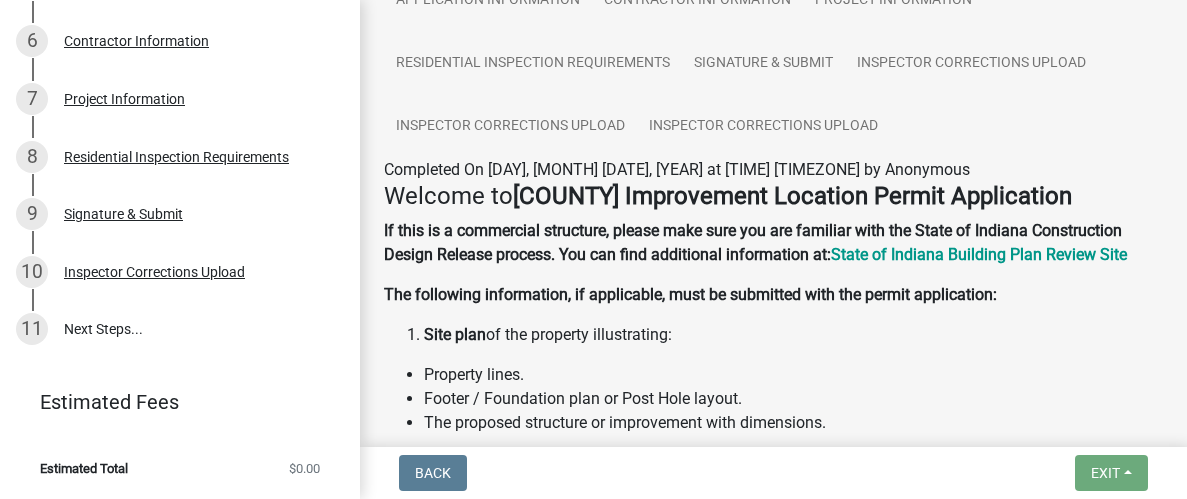 scroll, scrollTop: 244, scrollLeft: 0, axis: vertical 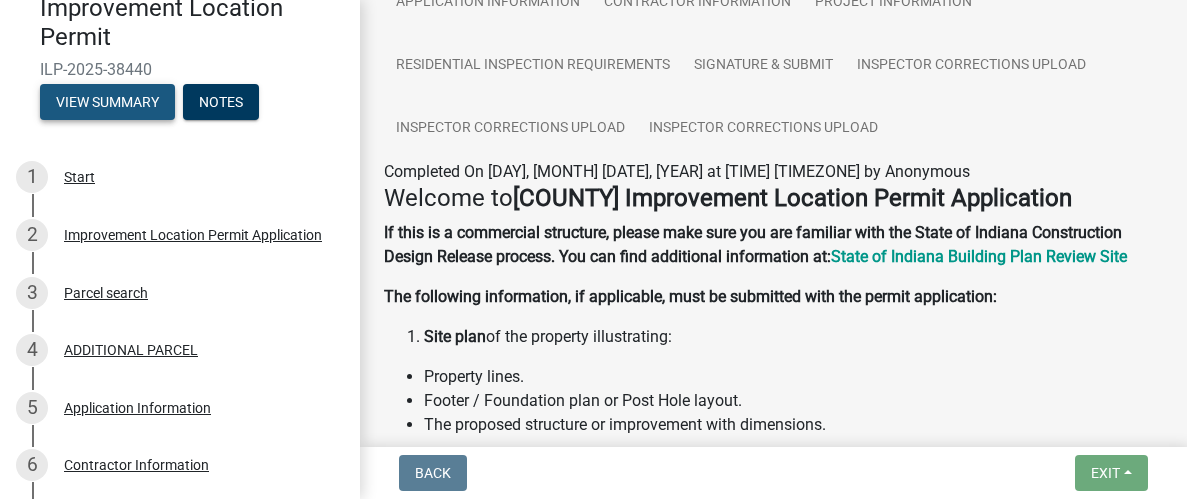 click on "View Summary" at bounding box center [107, 102] 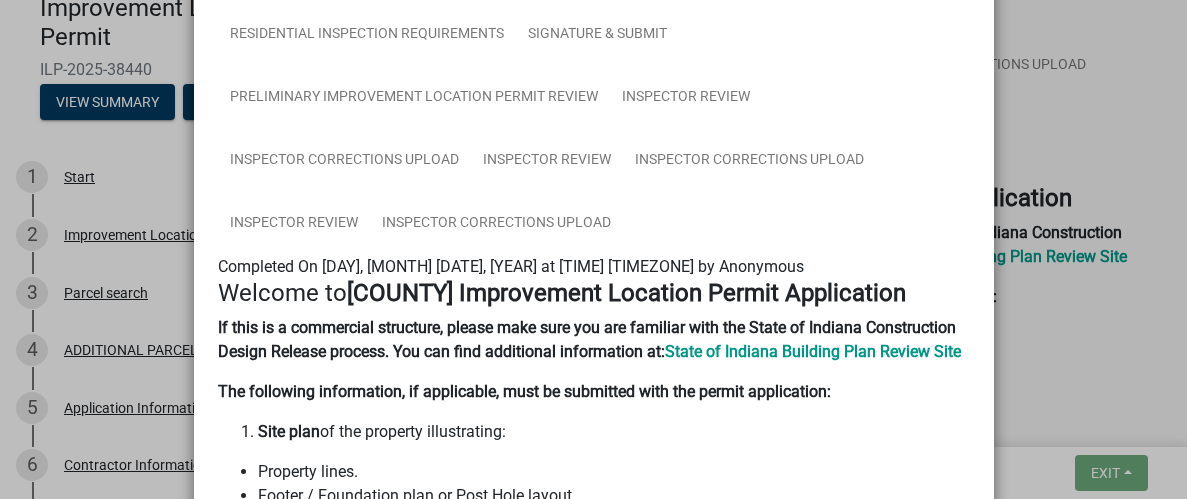 scroll, scrollTop: 270, scrollLeft: 0, axis: vertical 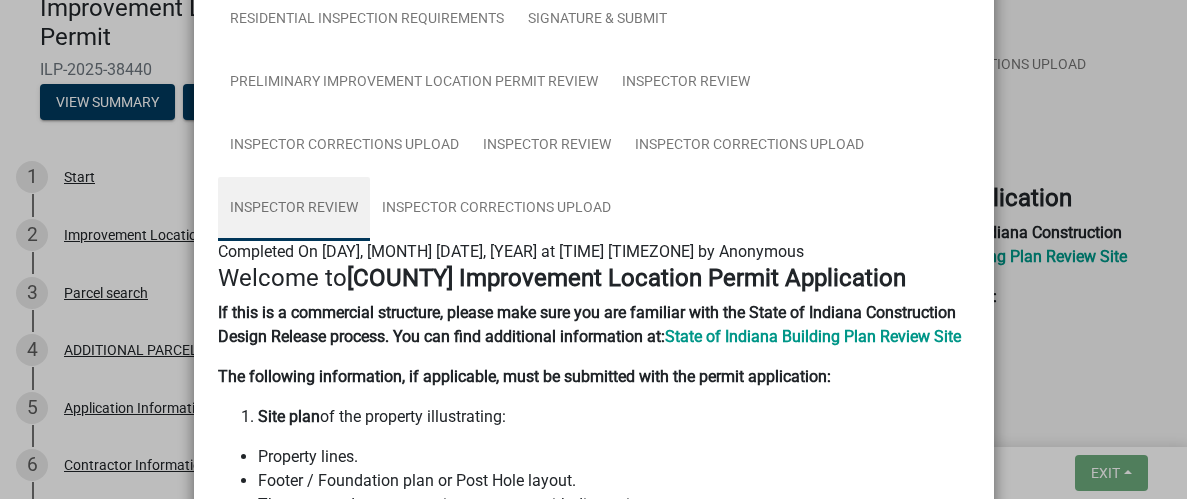 click on "Inspector Review" at bounding box center [294, 209] 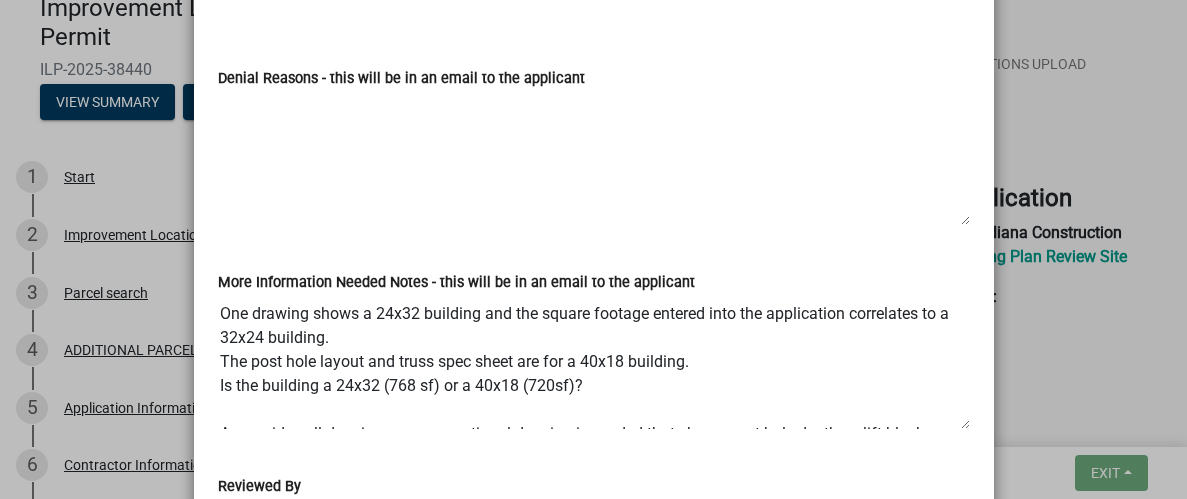 scroll, scrollTop: 718, scrollLeft: 0, axis: vertical 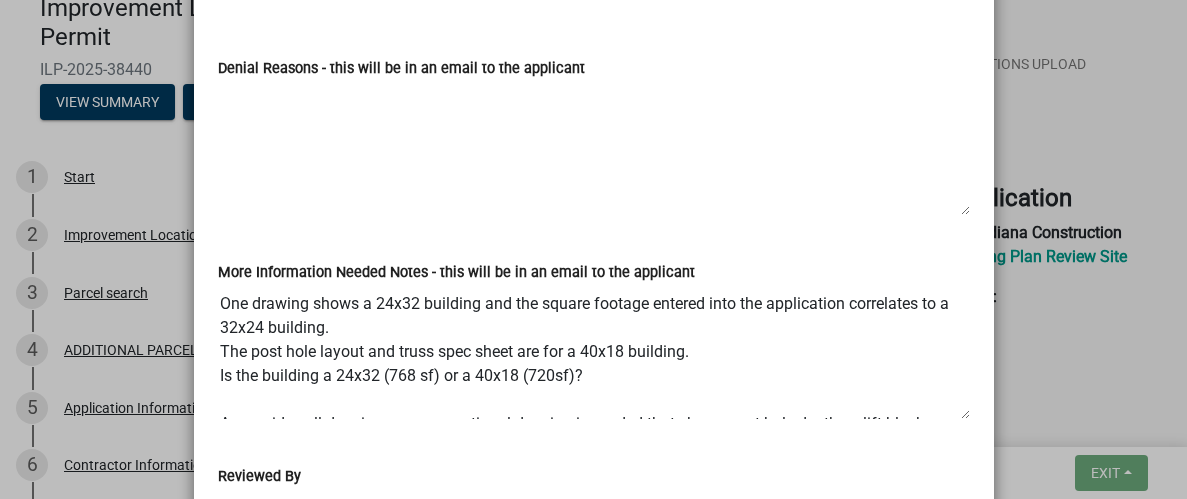 click on "[FILENAME].webp" 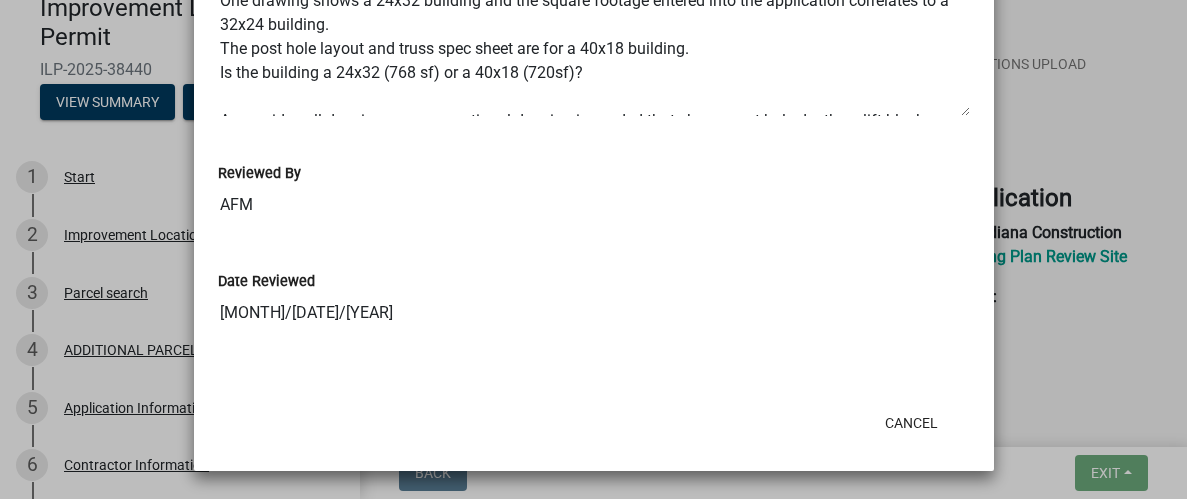 scroll, scrollTop: 1238, scrollLeft: 0, axis: vertical 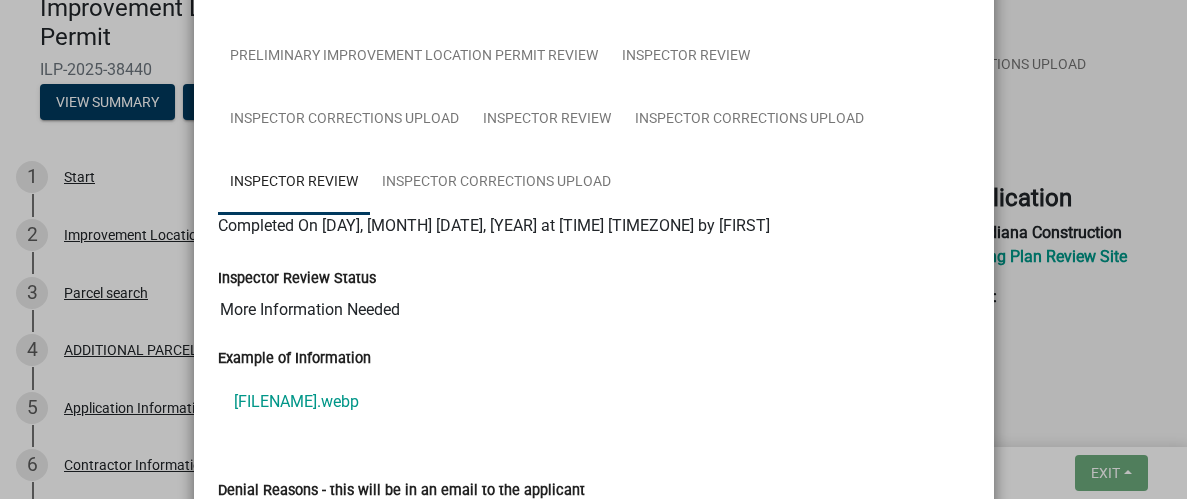 click on "Summary × Printer Friendly Improvement Location Permit Application Parcel search ADDITIONAL PARCEL Application Information Contractor Information Project Information Residential Inspection Requirements Signature & Submit Preliminary Improvement Location Permit Review Inspector Review Inspector Corrections Upload Inspector Review Inspector Corrections Upload Inspector Review Inspector Corrections Upload Completed On [DAY], [MONTH] [DATE], [YEAR] at [TIME] [TIMEZONE] by Anonymous Welcome to [COUNTY] Improvement Location Permit Application If this is a commercial structure, please make sure you are familiar with the State of Indiana Construction Design Release process. You can find additional information at: State of Indiana Building Plan Review Site The following information, if applicable, must be submitted with the permit application: Site plan of the property illustrating: Property lines. Footer / Foundation plan or Post Hole layout. The proposed structure or improvement with dimensions. Detailed floor plan" 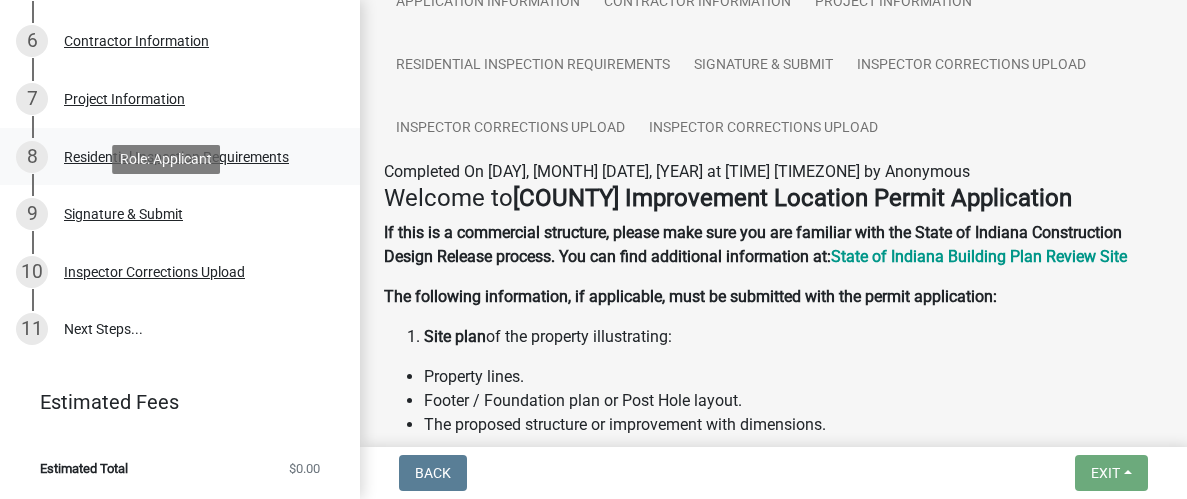 scroll, scrollTop: 702, scrollLeft: 0, axis: vertical 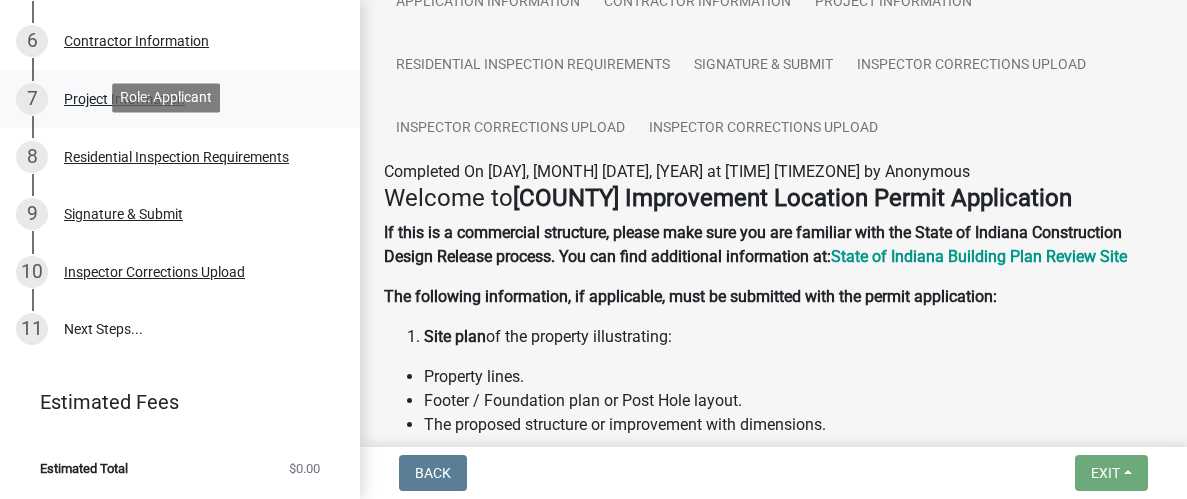 click on "Project Information" at bounding box center (124, 99) 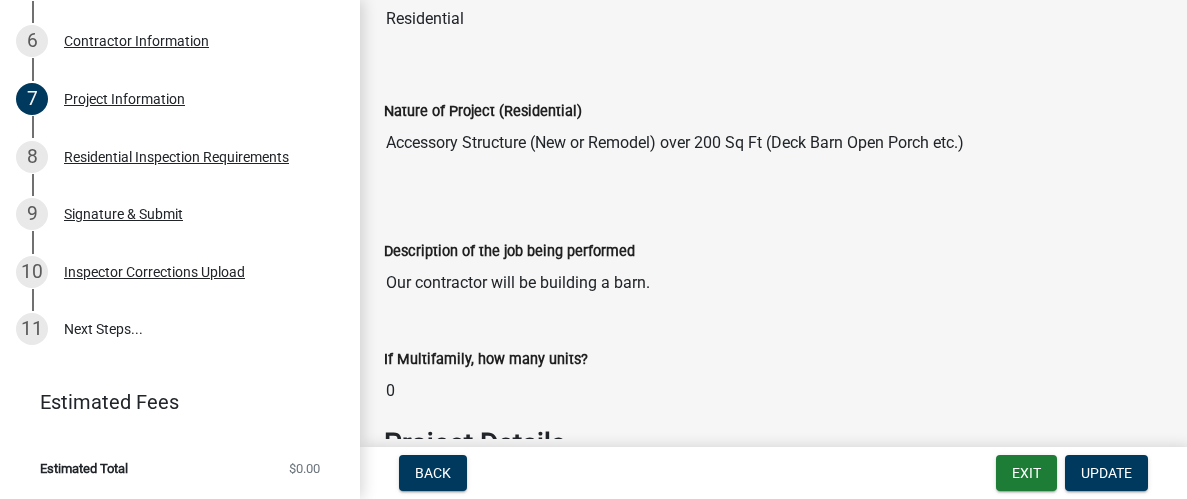 scroll, scrollTop: 0, scrollLeft: 0, axis: both 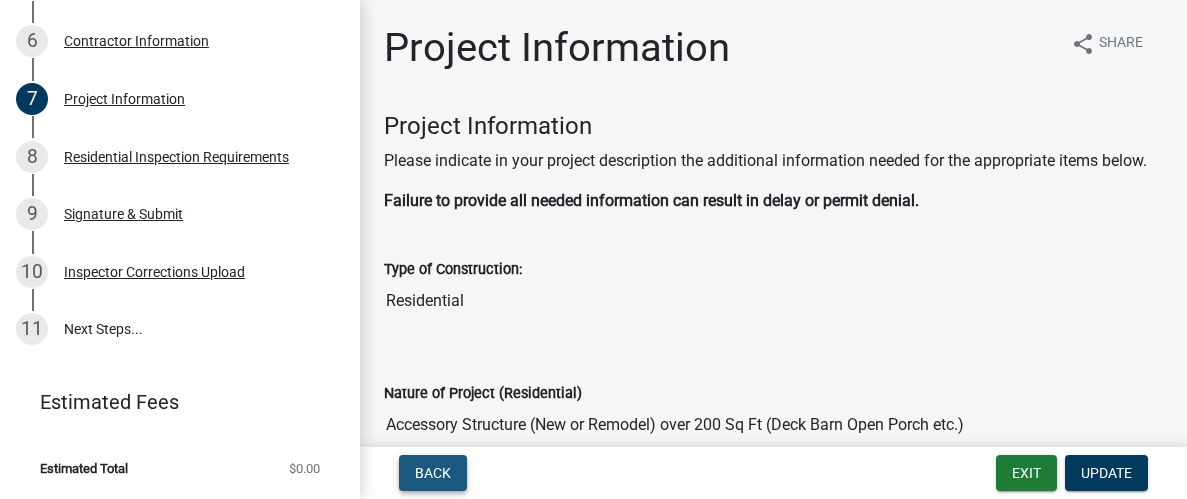 click on "Back" at bounding box center (433, 473) 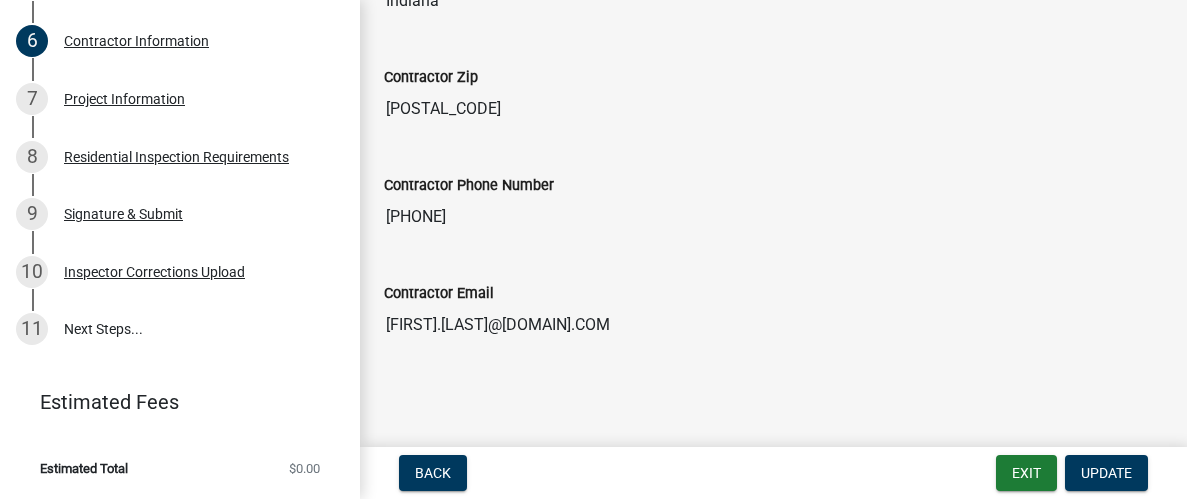 scroll, scrollTop: 779, scrollLeft: 0, axis: vertical 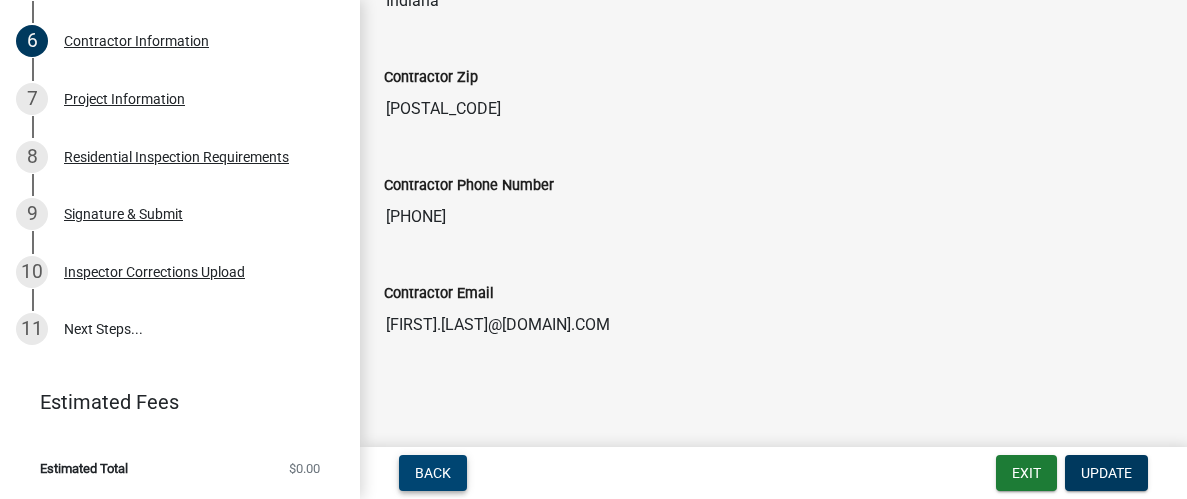 click on "Back" at bounding box center (433, 473) 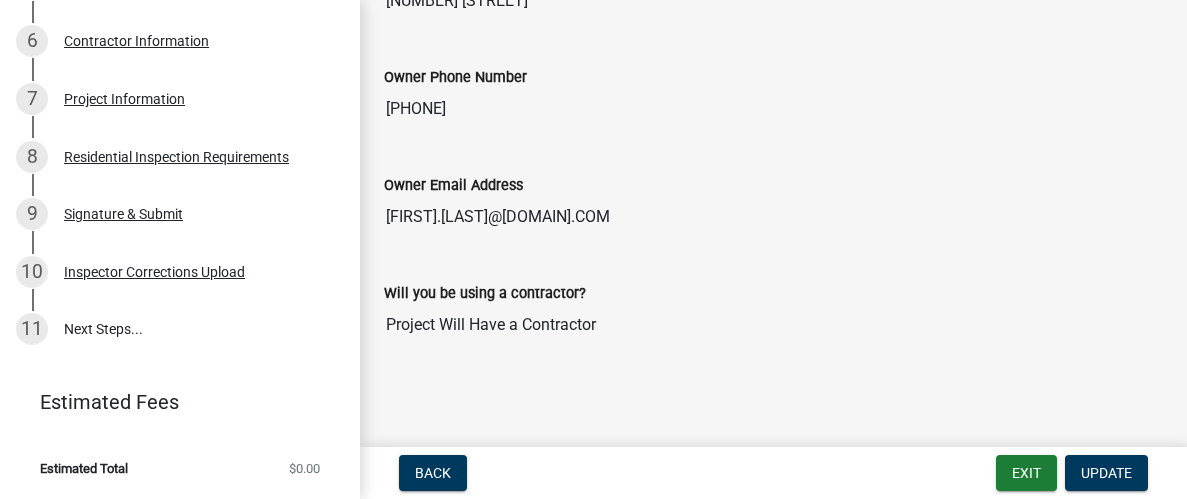 scroll, scrollTop: 1727, scrollLeft: 0, axis: vertical 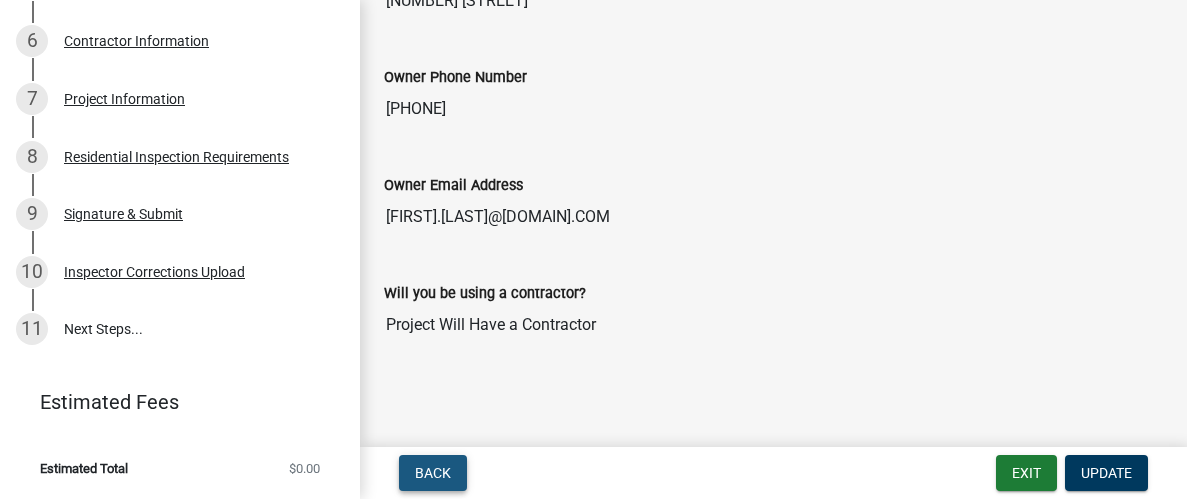 click on "Back" at bounding box center (433, 473) 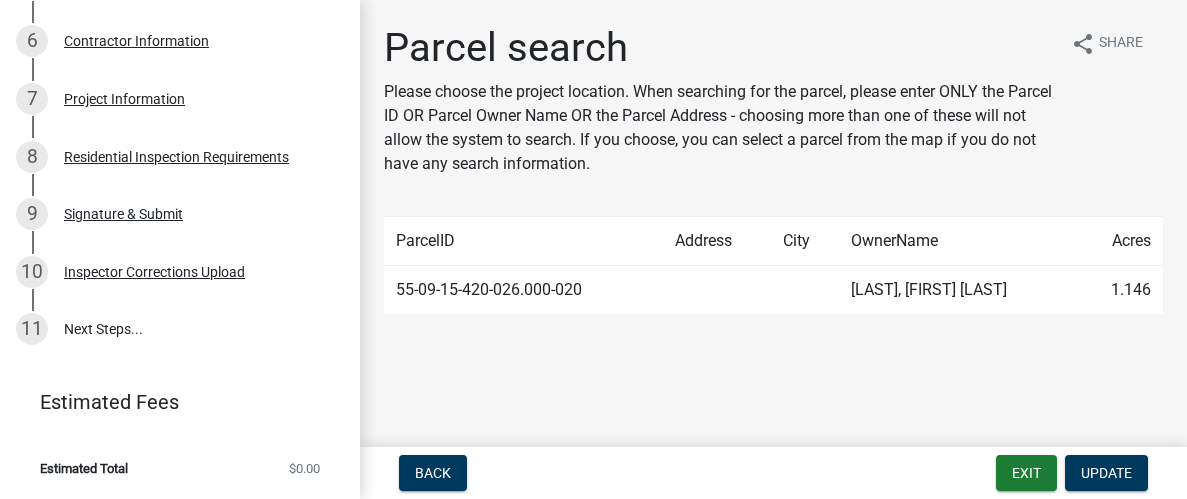 scroll, scrollTop: 95, scrollLeft: 0, axis: vertical 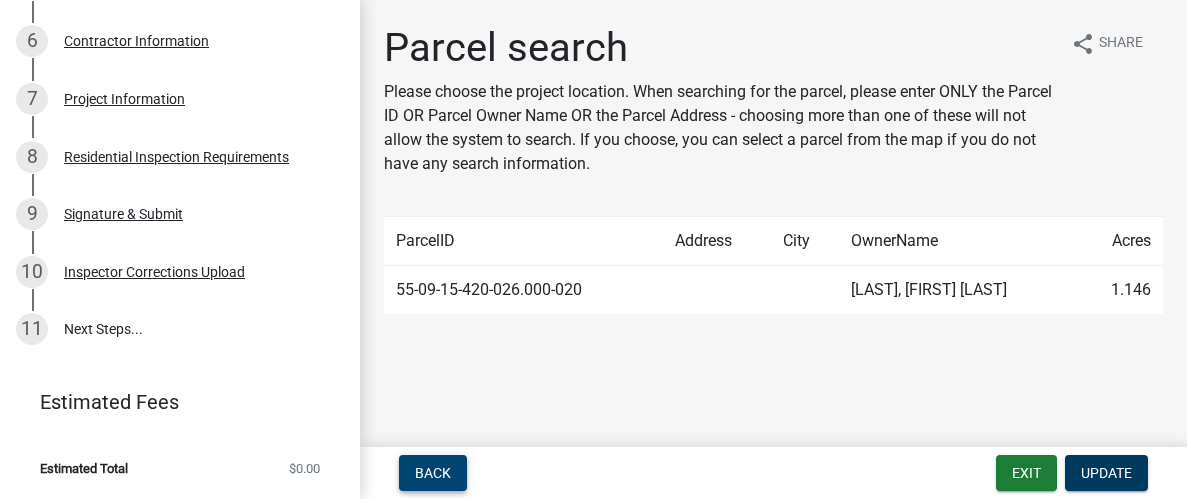 click on "Back" at bounding box center [433, 473] 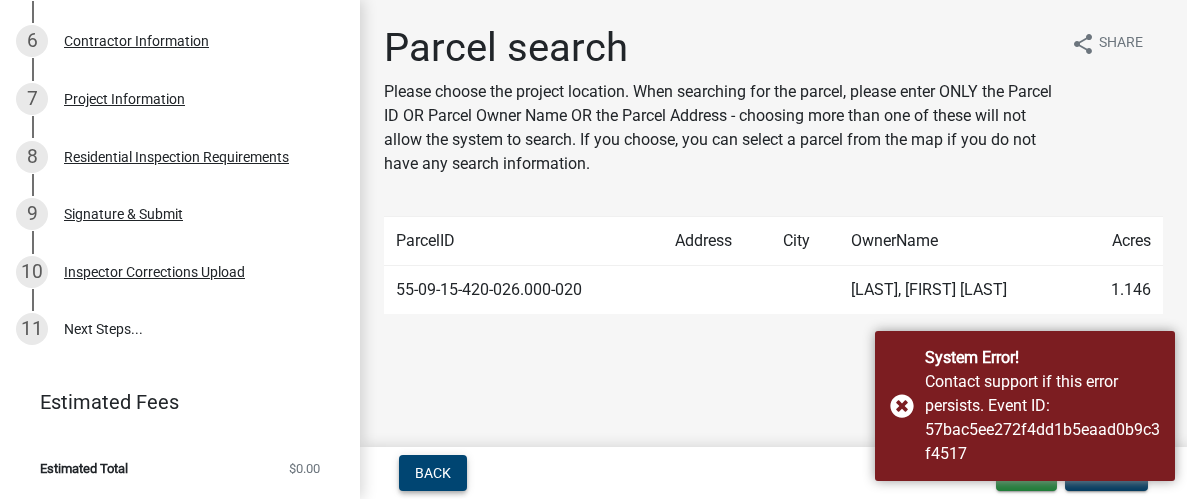 scroll, scrollTop: 0, scrollLeft: 0, axis: both 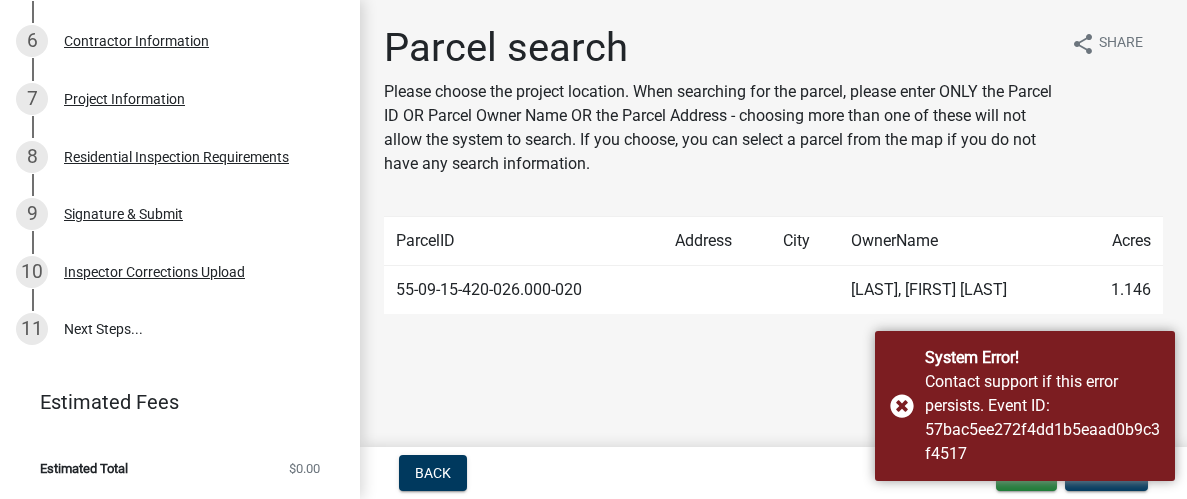 click on "Parcel search" 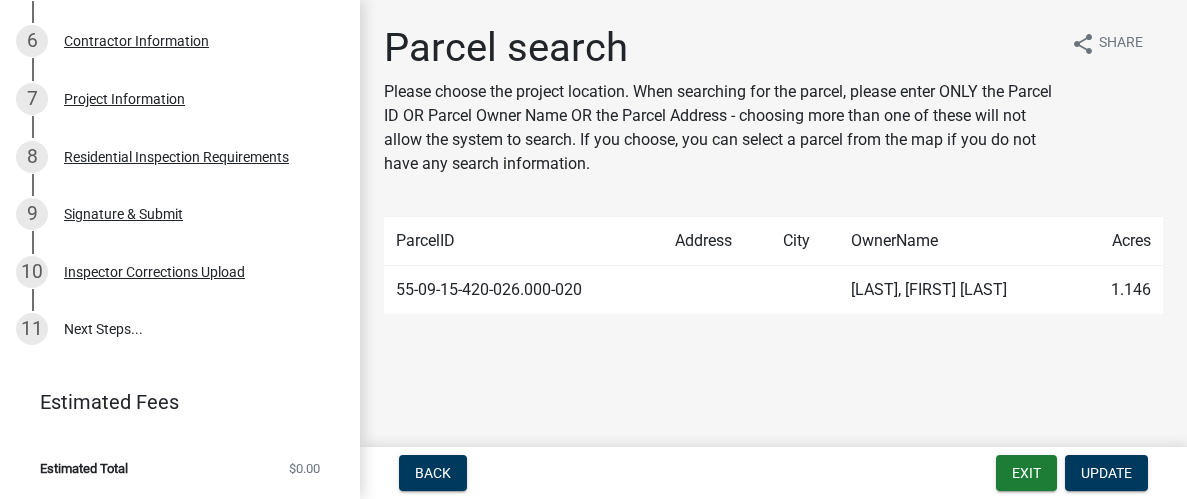 scroll, scrollTop: 95, scrollLeft: 0, axis: vertical 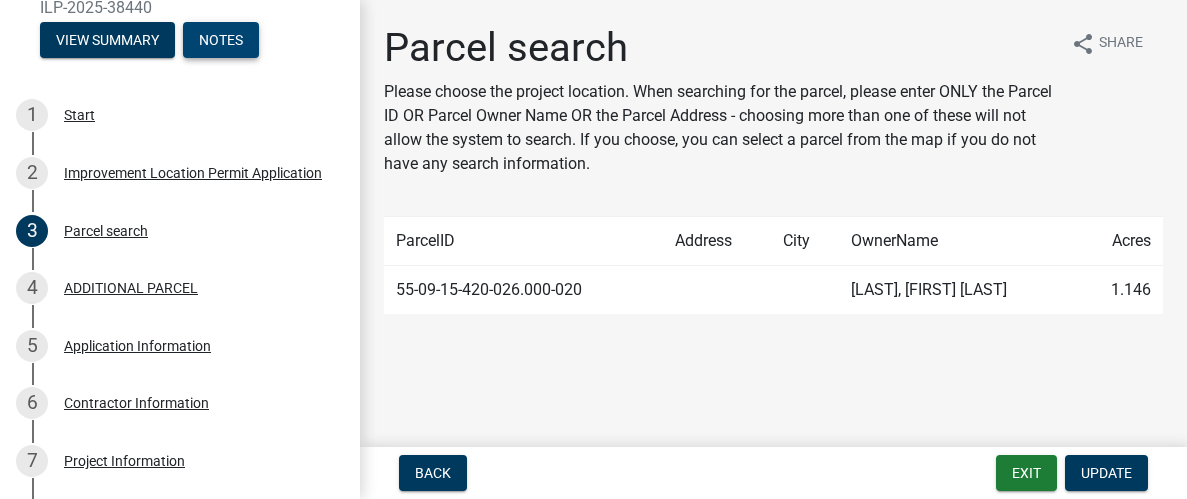 click on "Notes" at bounding box center [221, 40] 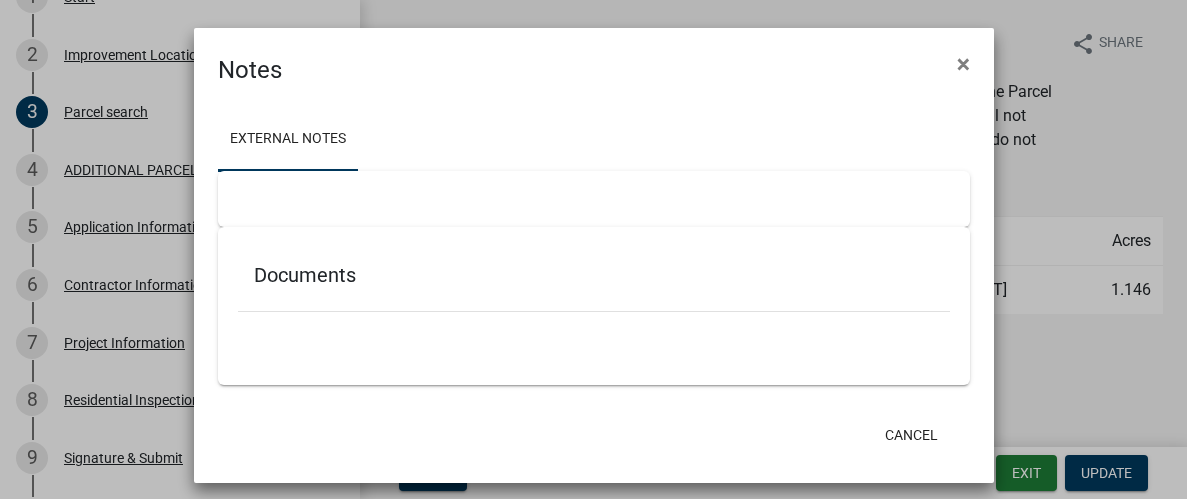 scroll, scrollTop: 148, scrollLeft: 0, axis: vertical 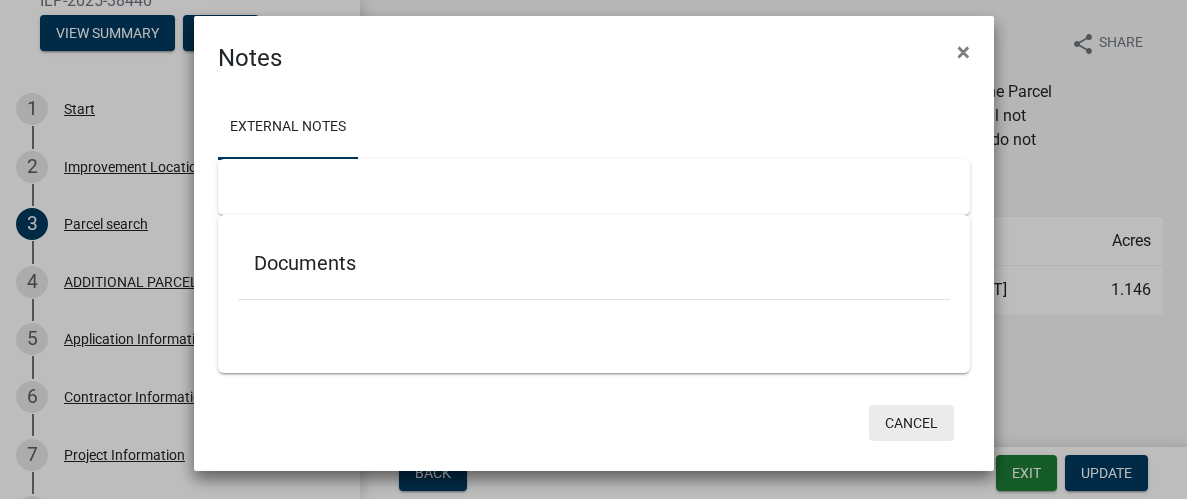 click on "Cancel" 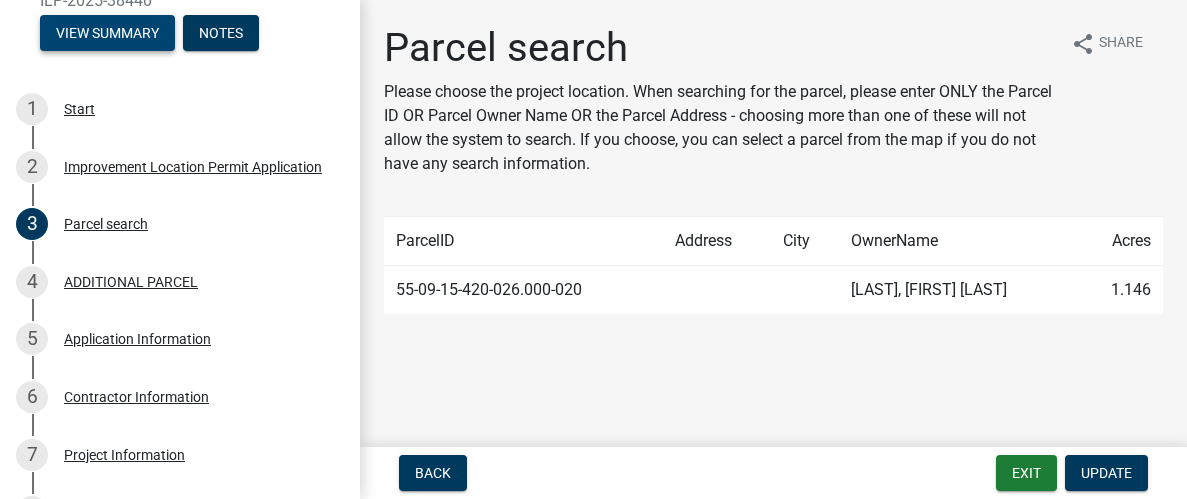 click on "View Summary" at bounding box center (107, 33) 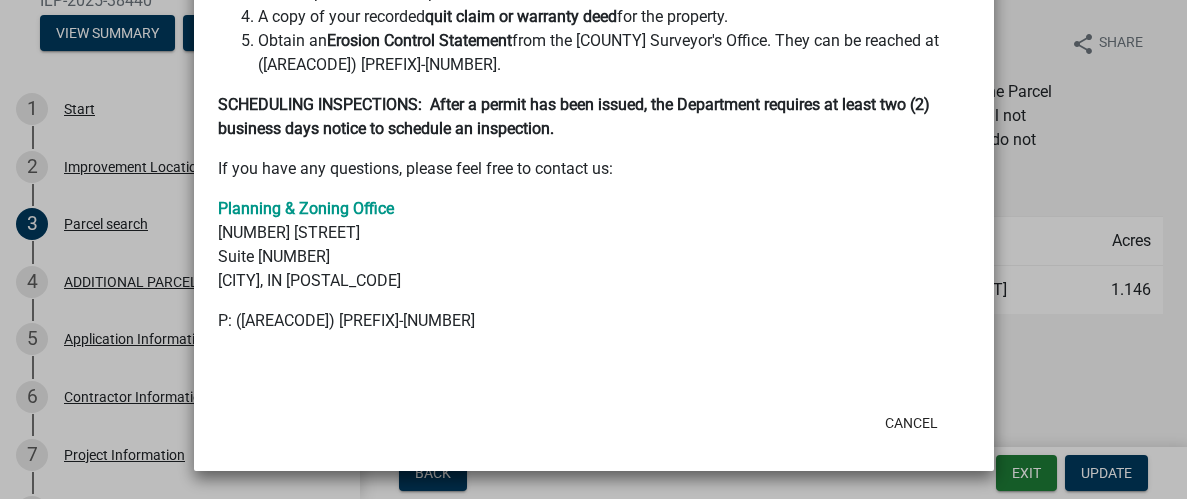 scroll, scrollTop: 1945, scrollLeft: 0, axis: vertical 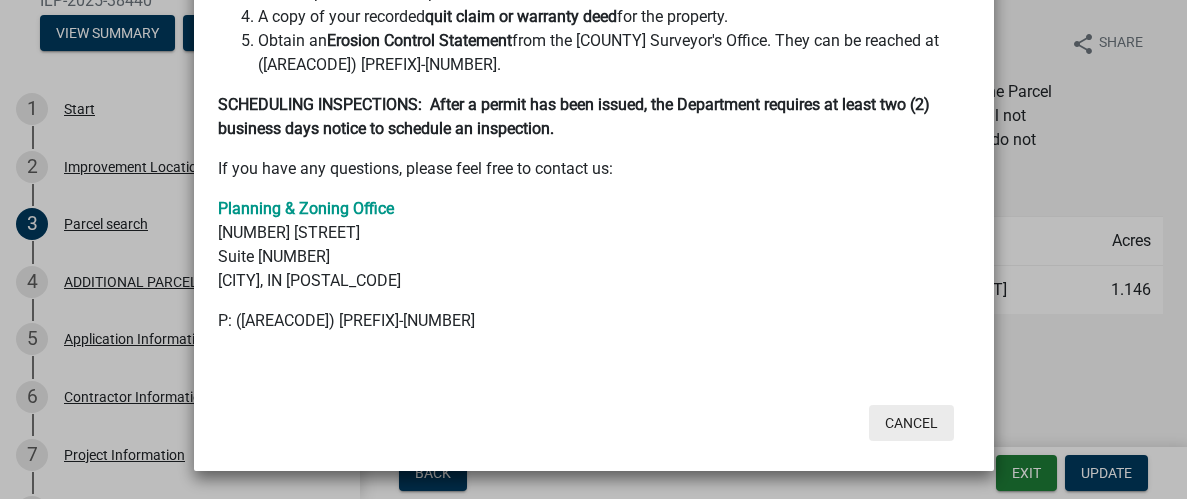 click on "Cancel" 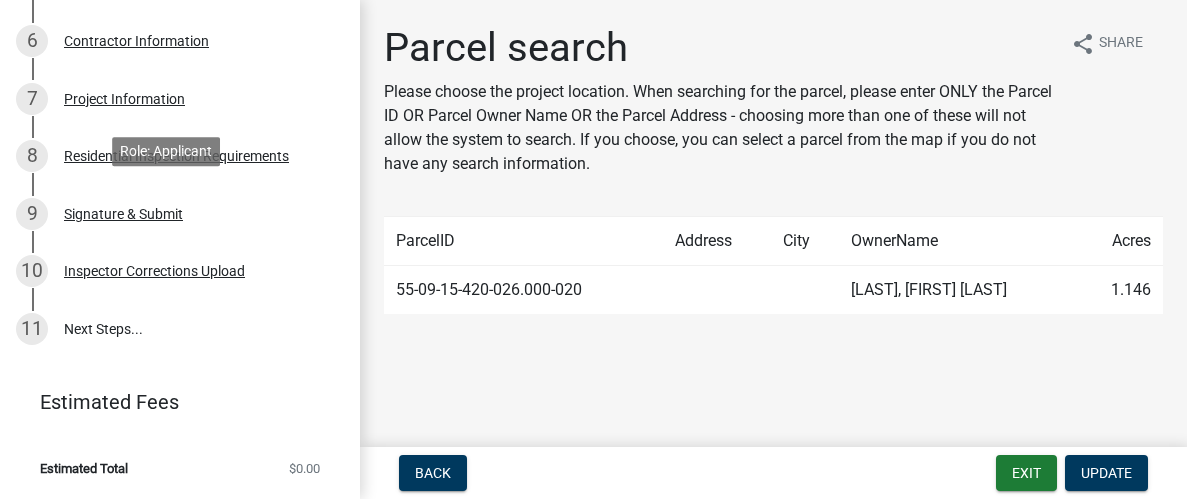 scroll, scrollTop: 753, scrollLeft: 0, axis: vertical 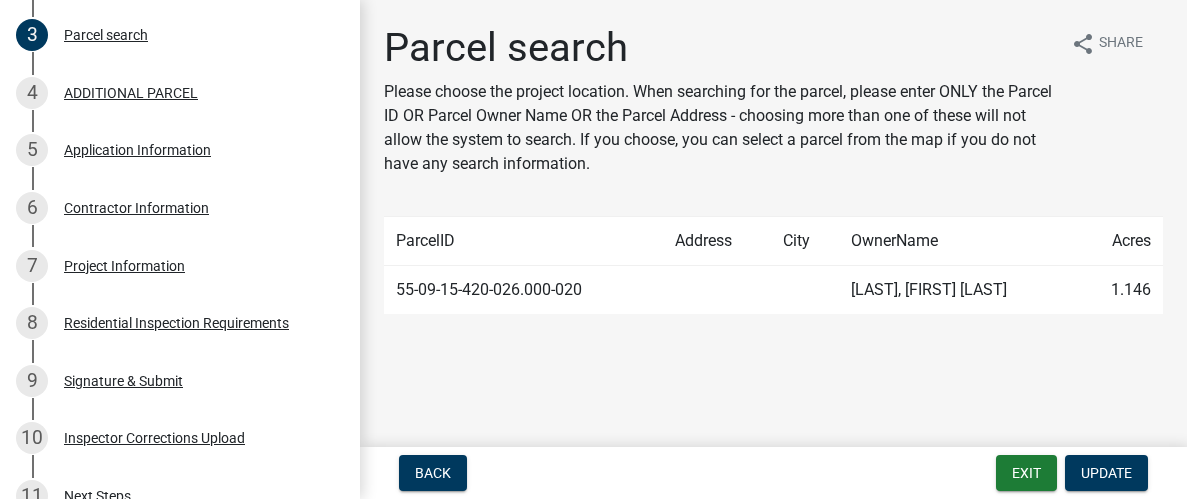 click on "ADDITIONAL PARCEL" at bounding box center (131, 93) 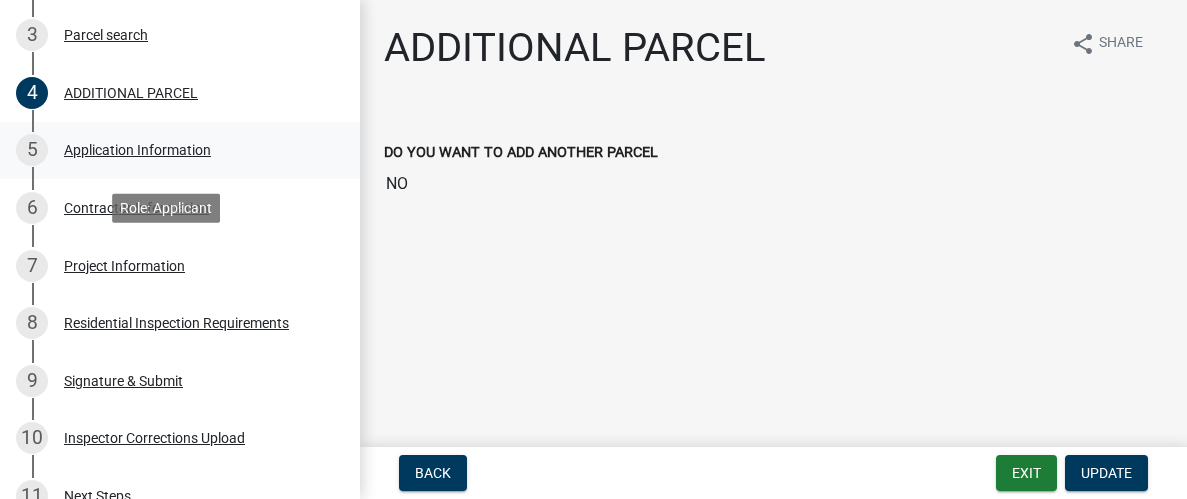 click on "Application Information" at bounding box center [137, 150] 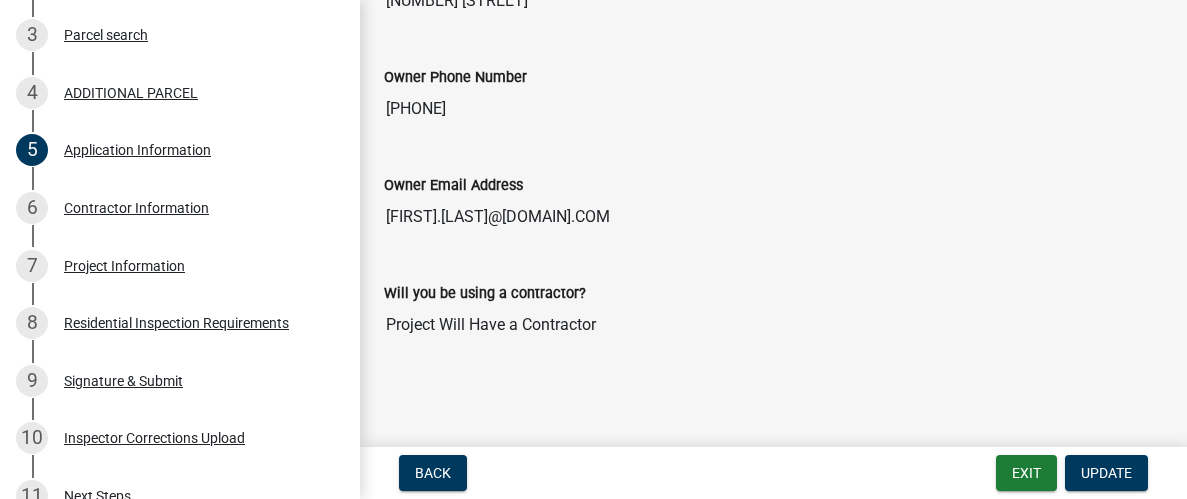 scroll, scrollTop: 1727, scrollLeft: 0, axis: vertical 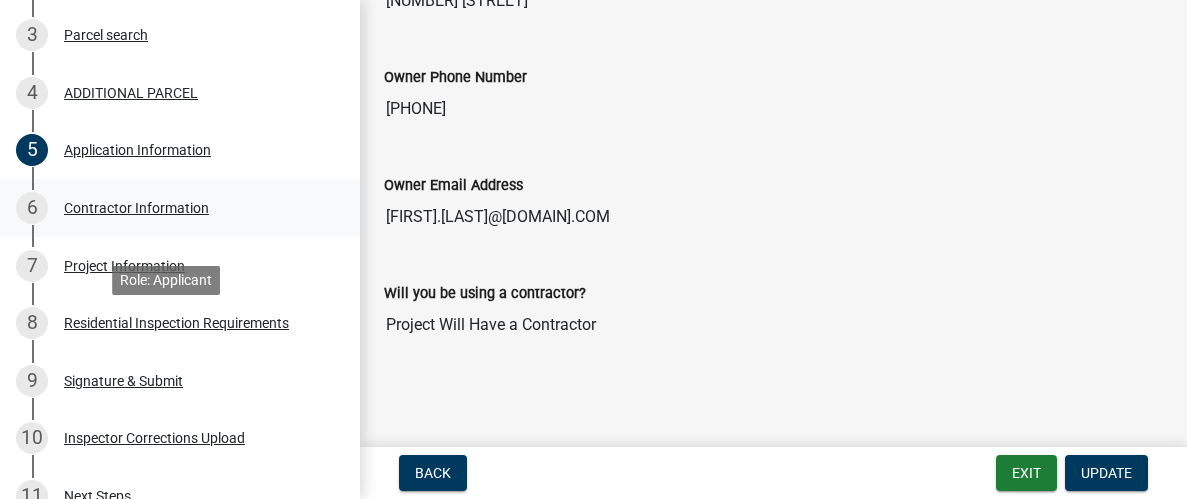 click on "Contractor Information" at bounding box center (136, 208) 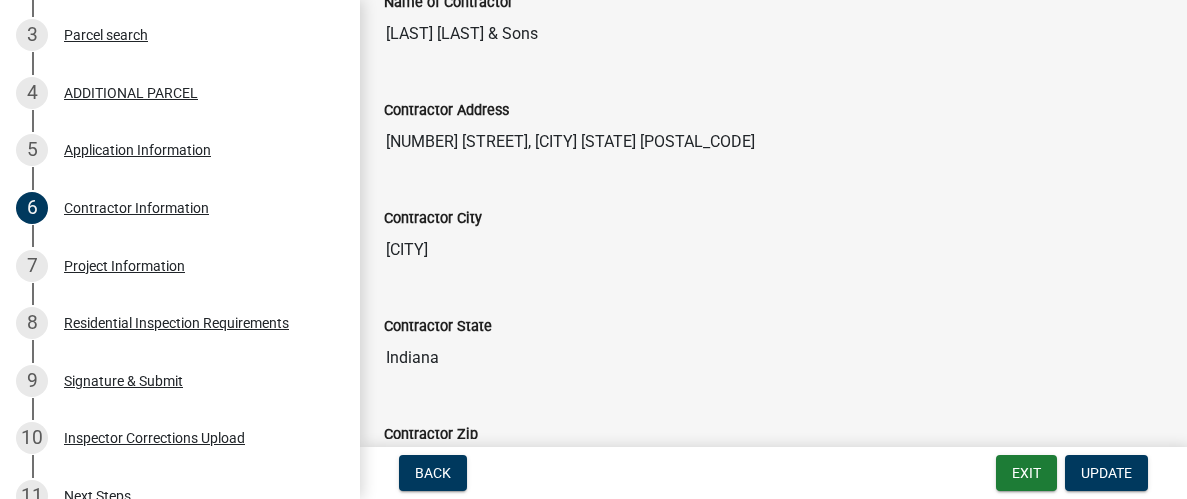 scroll, scrollTop: 198, scrollLeft: 0, axis: vertical 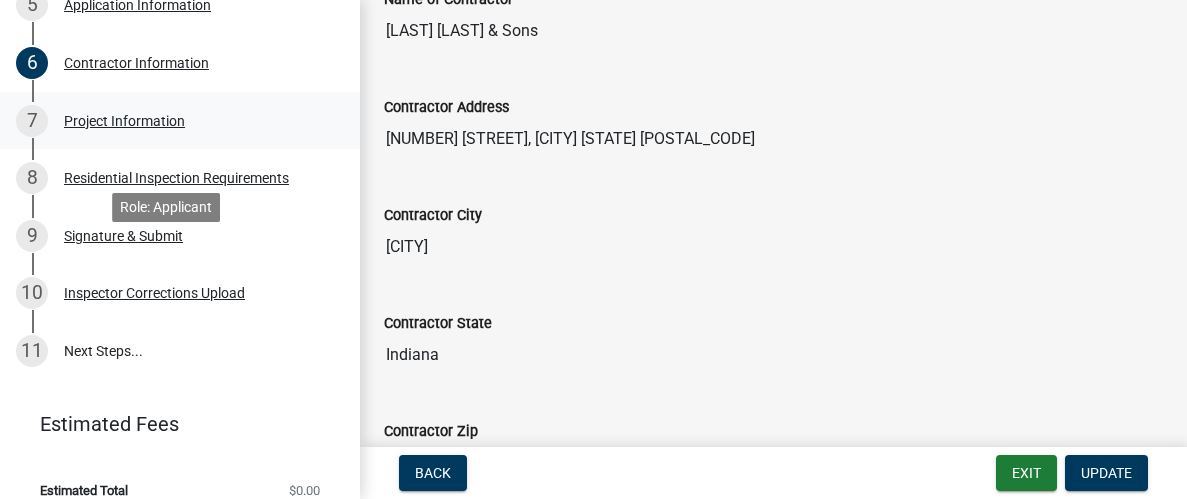 click on "Project Information" at bounding box center (124, 121) 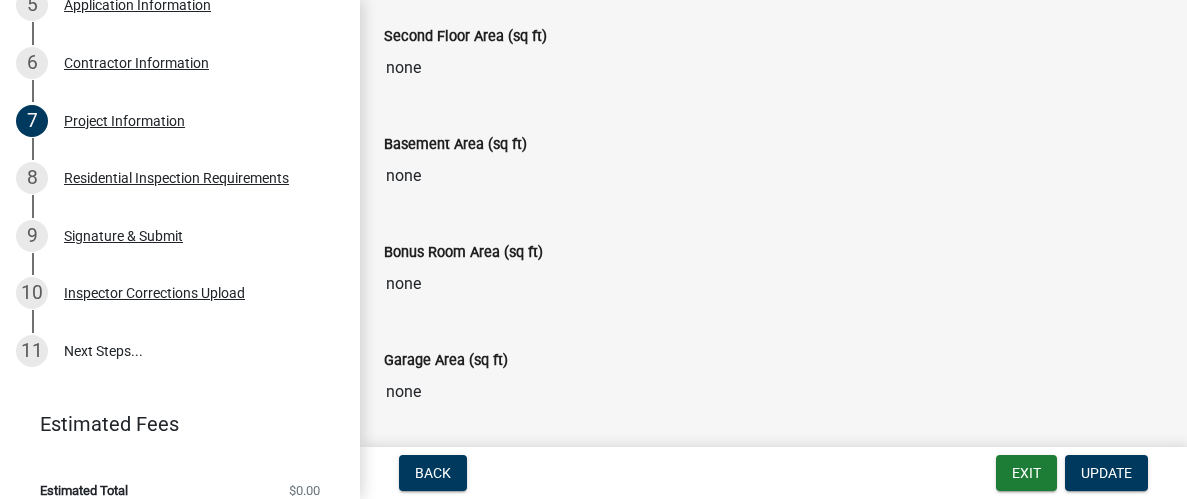 scroll, scrollTop: 868, scrollLeft: 0, axis: vertical 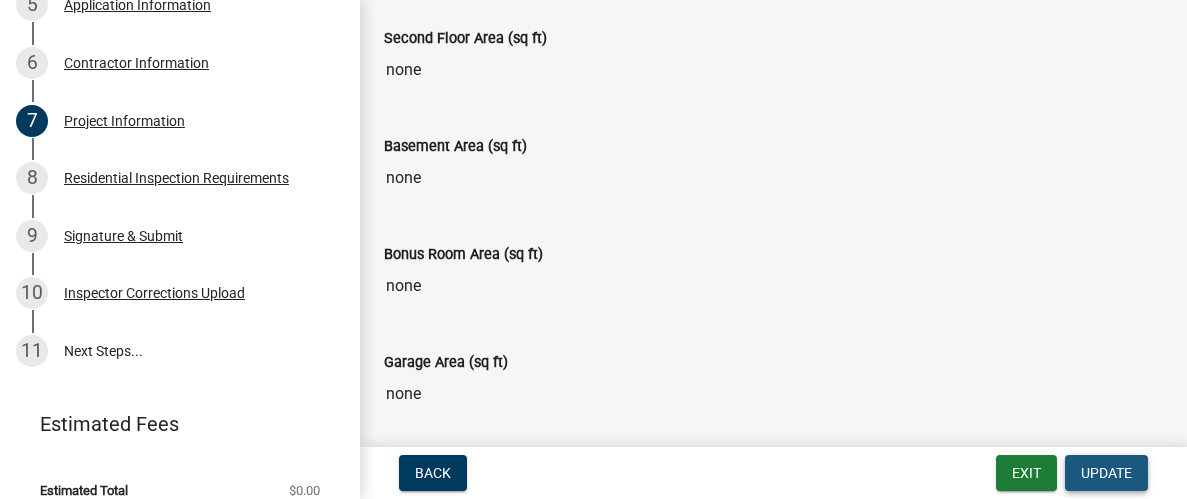 click on "Update" at bounding box center [1106, 473] 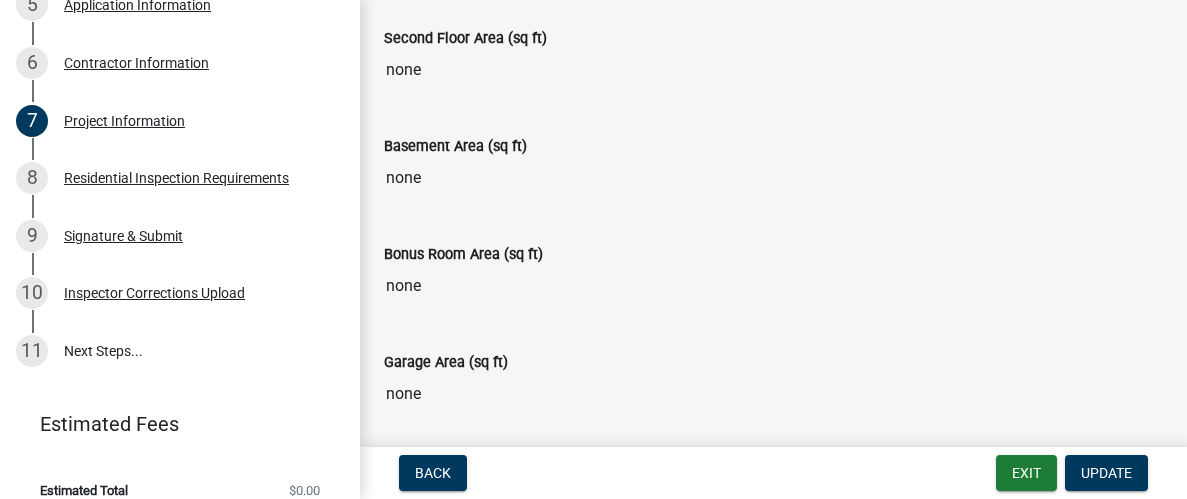 click on "768 square feet" at bounding box center [773, -38] 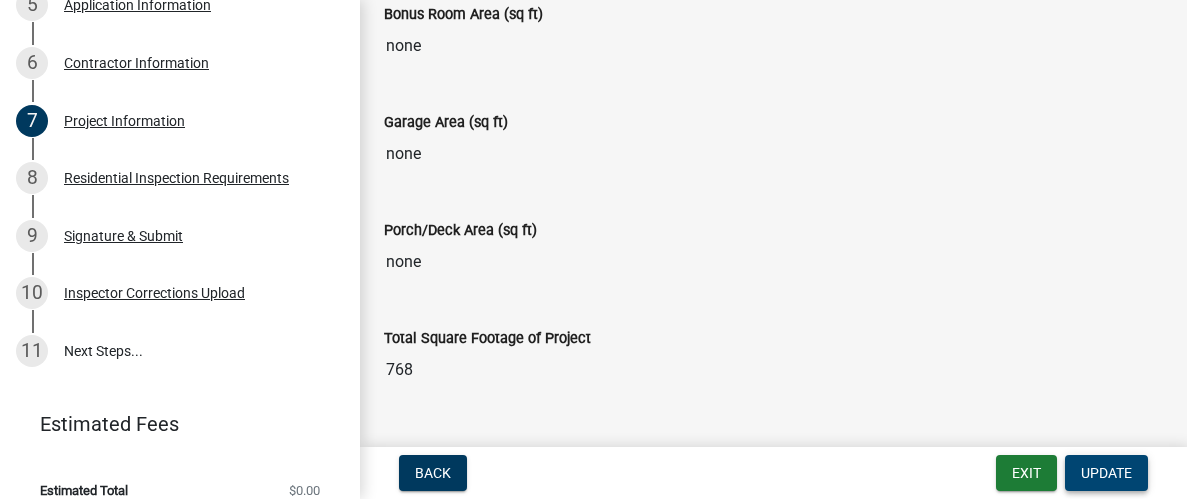 scroll, scrollTop: 1138, scrollLeft: 0, axis: vertical 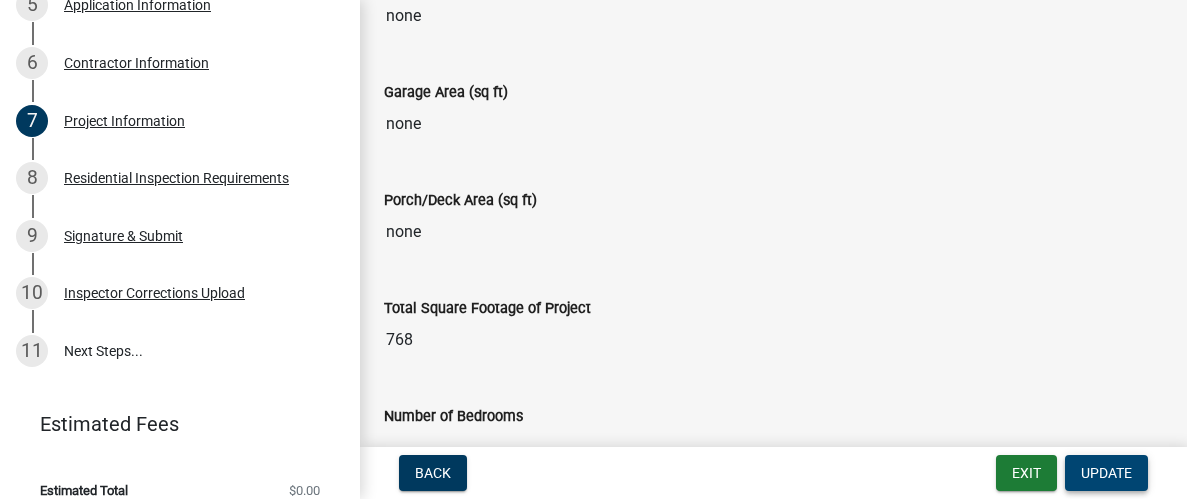 click on "Update" at bounding box center [1106, 473] 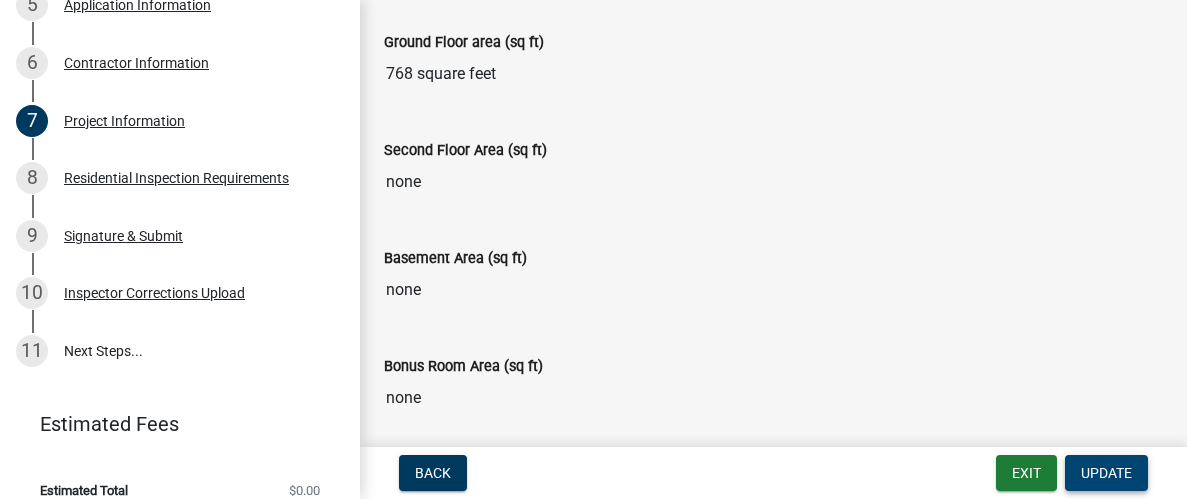 scroll, scrollTop: 694, scrollLeft: 0, axis: vertical 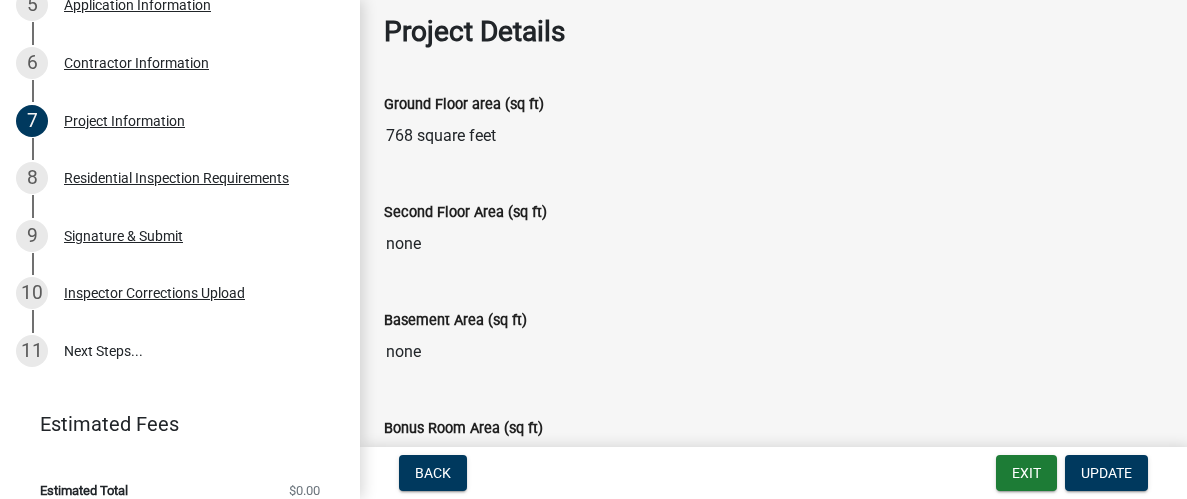 click on "768 square feet" at bounding box center [773, 136] 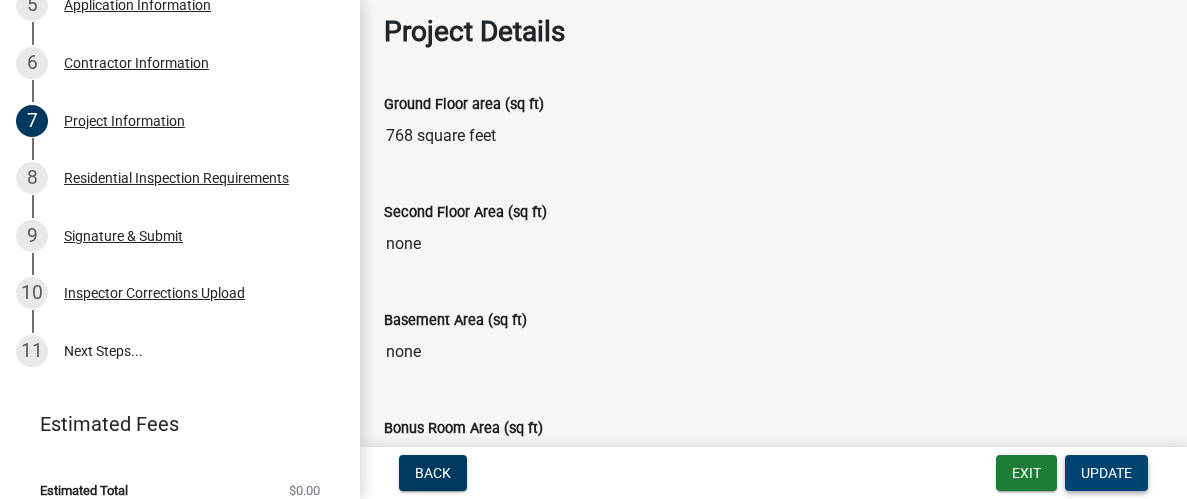 click on "Update" at bounding box center (1106, 473) 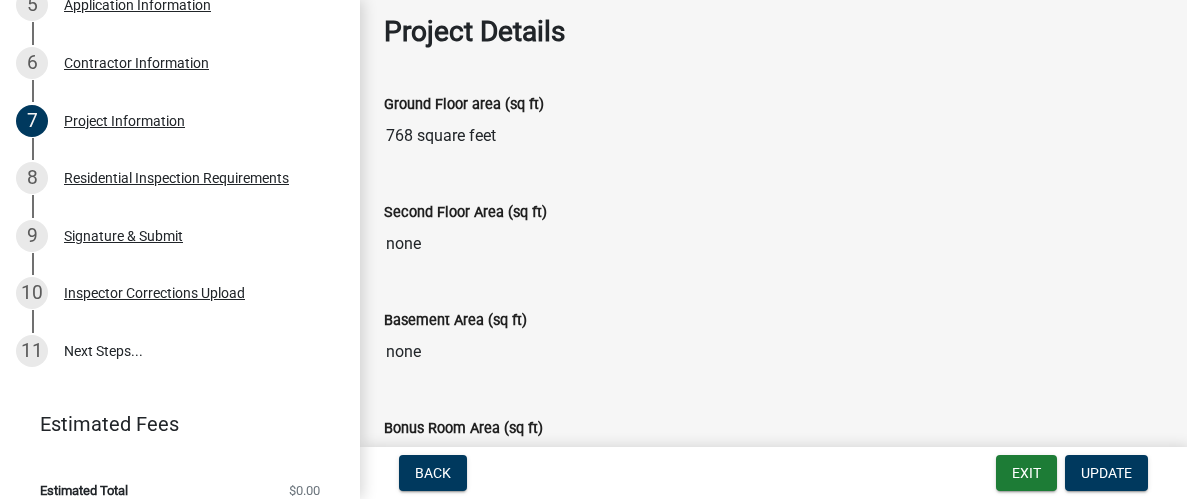 click on "768 square feet" at bounding box center [773, 136] 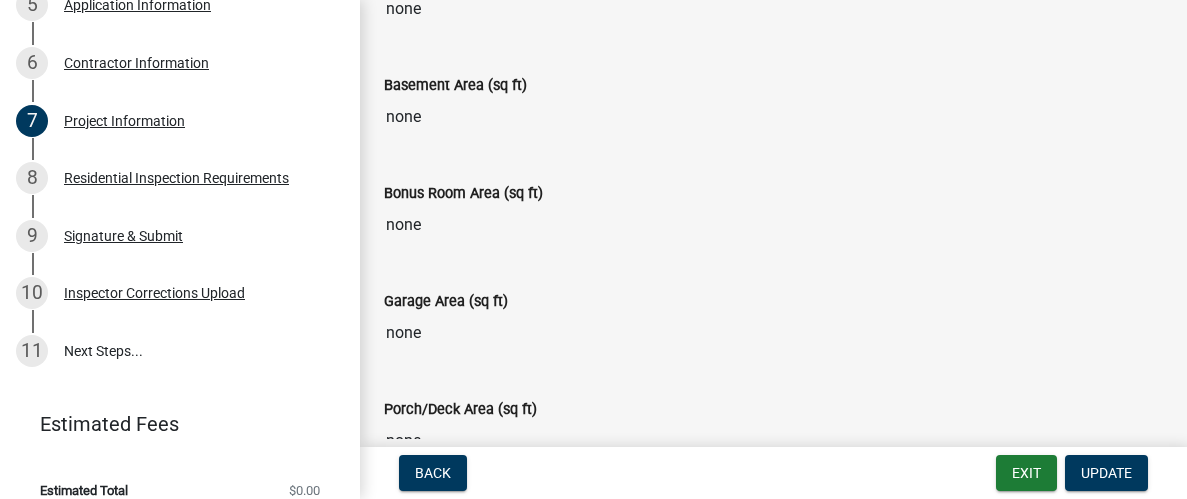 scroll, scrollTop: 947, scrollLeft: 0, axis: vertical 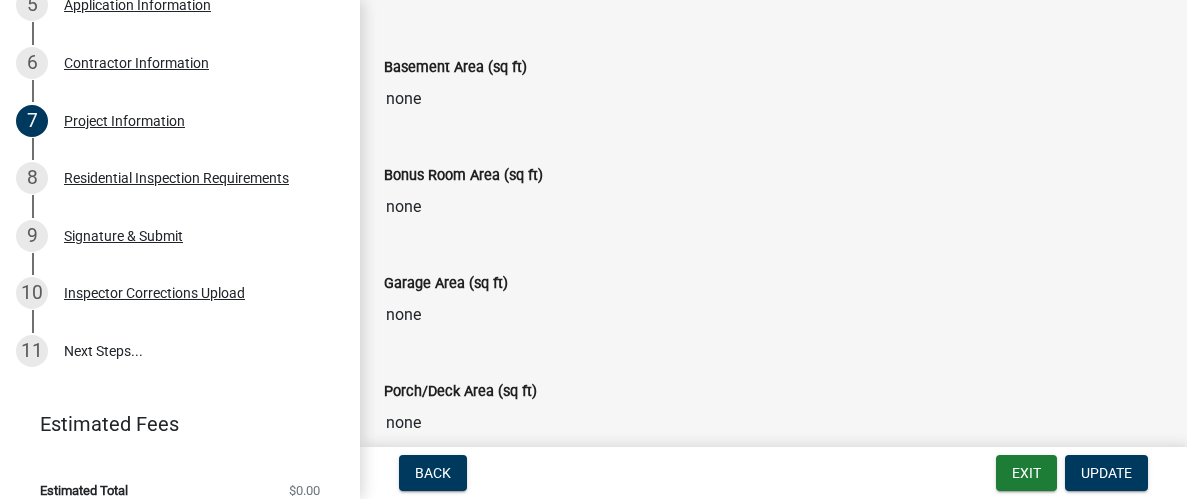 click on "768 square feet" at bounding box center [773, -117] 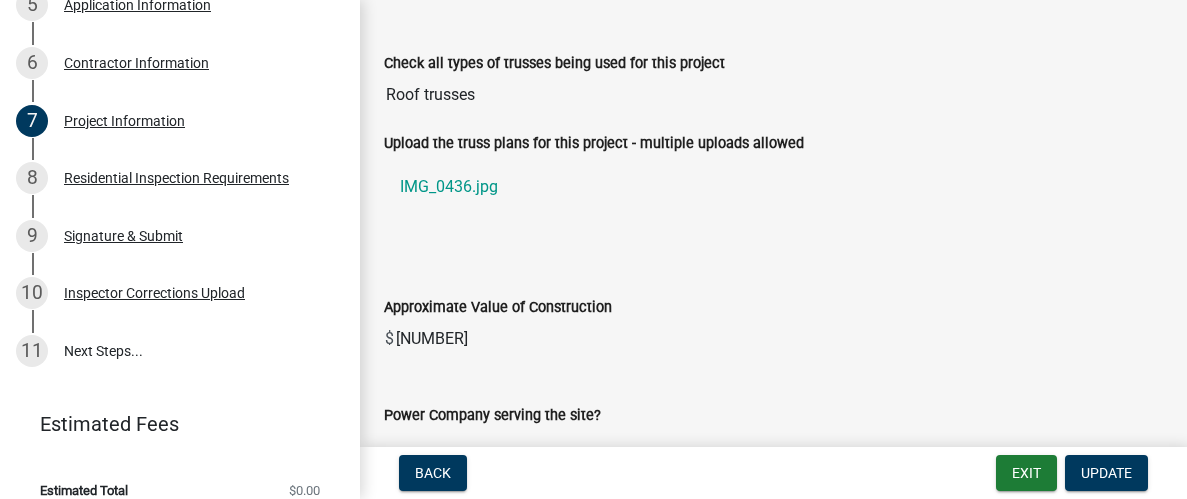 scroll, scrollTop: 1811, scrollLeft: 0, axis: vertical 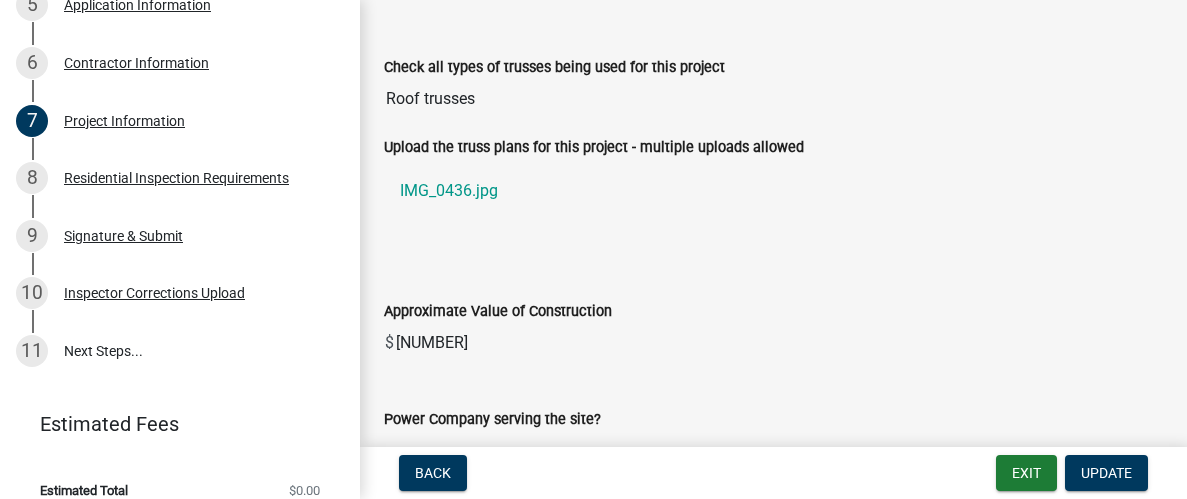 click on "768" at bounding box center (773, -333) 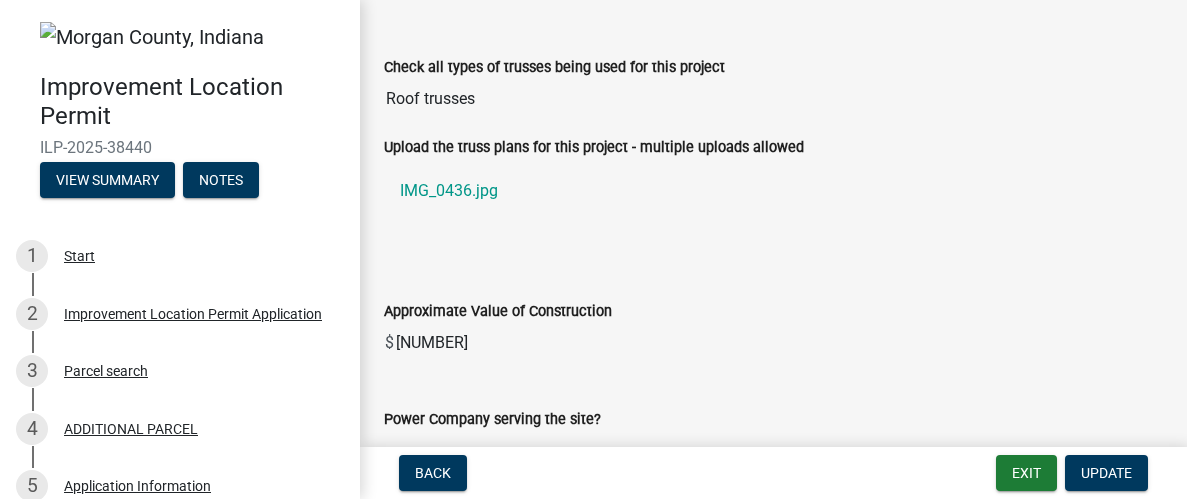 scroll, scrollTop: 0, scrollLeft: 0, axis: both 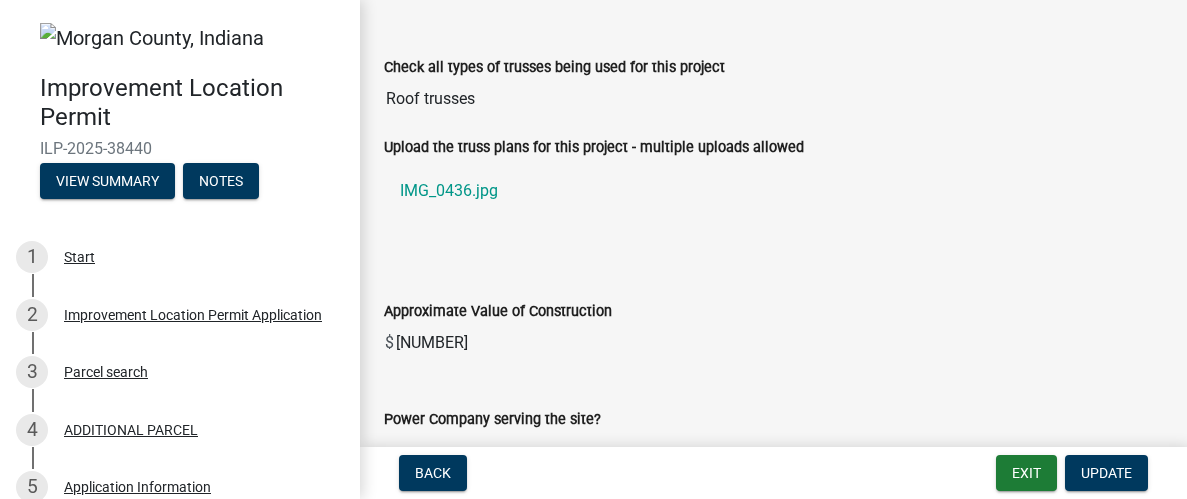 click on "768" at bounding box center [773, -333] 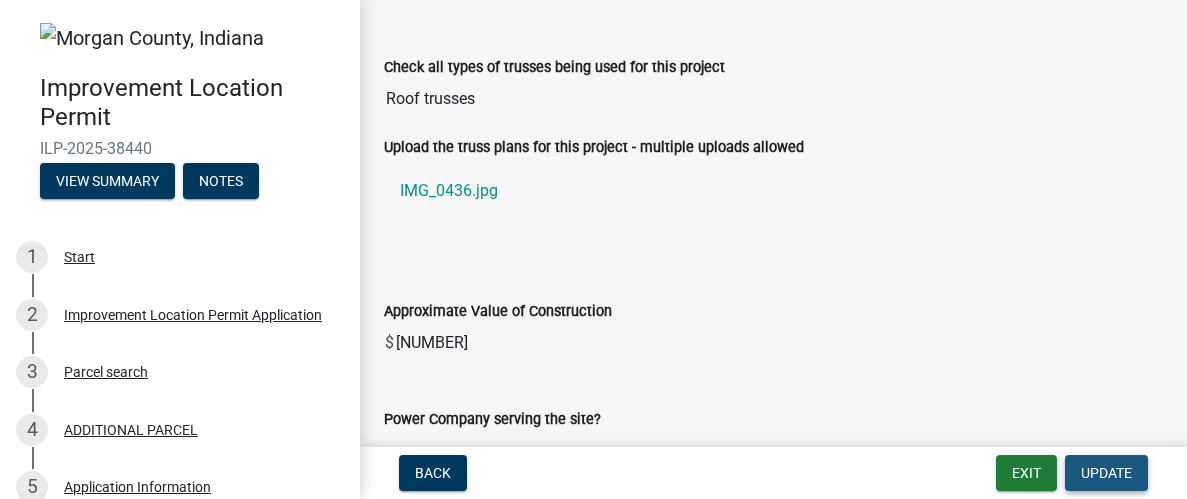 click on "Update" at bounding box center (1106, 473) 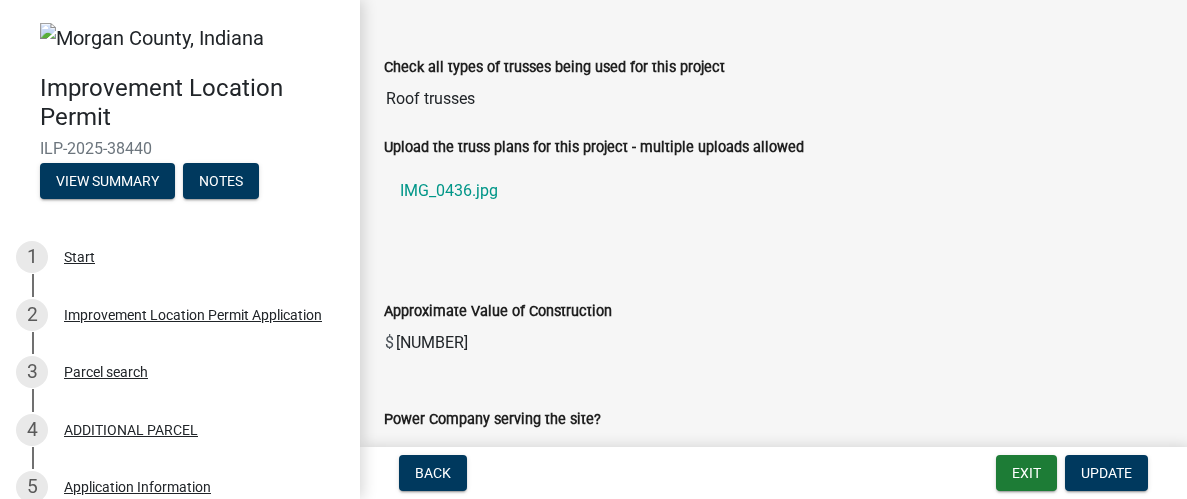 click on "768" at bounding box center [773, -333] 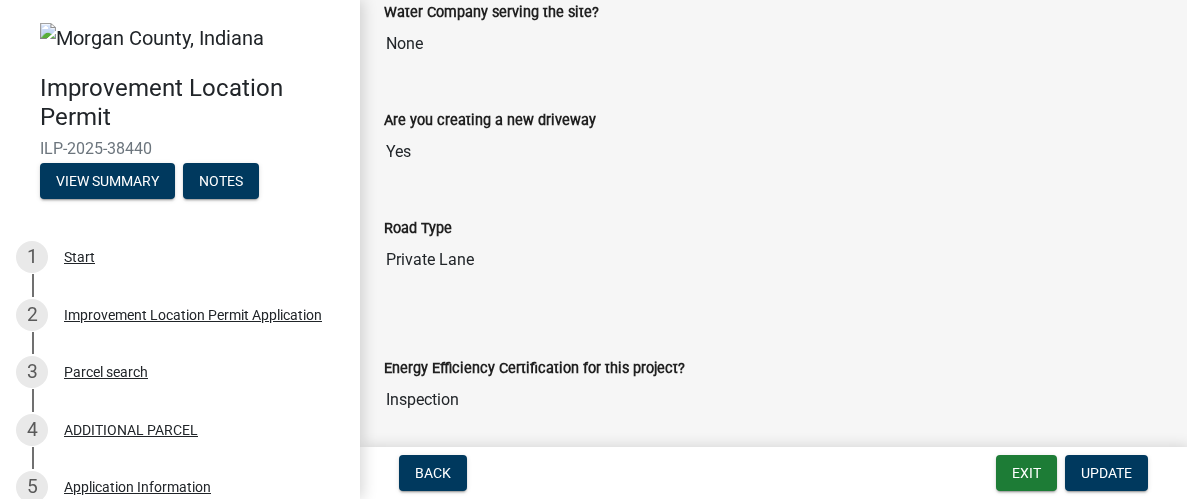 scroll, scrollTop: 2333, scrollLeft: 0, axis: vertical 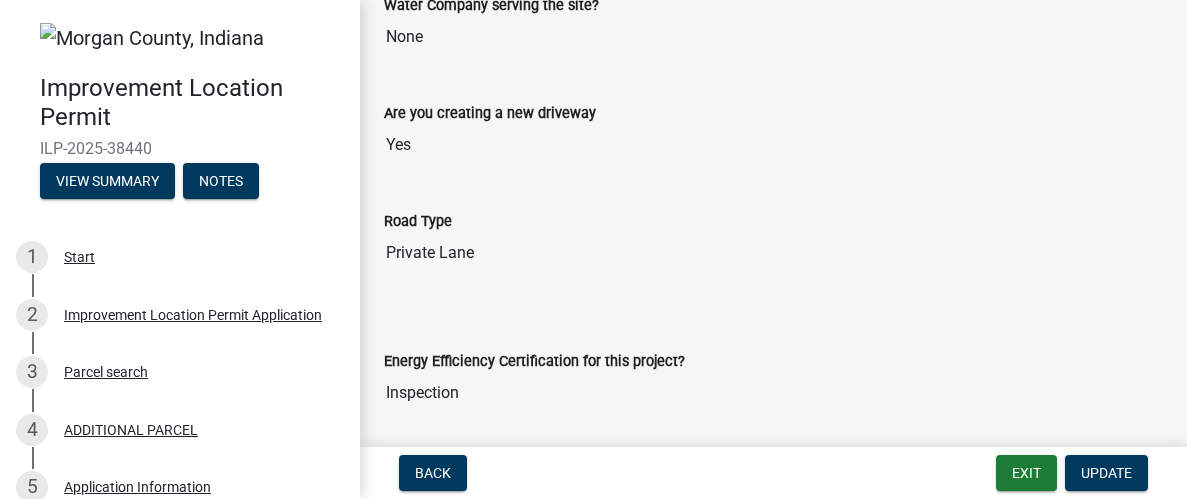 click on "IMG_0436.jpg" 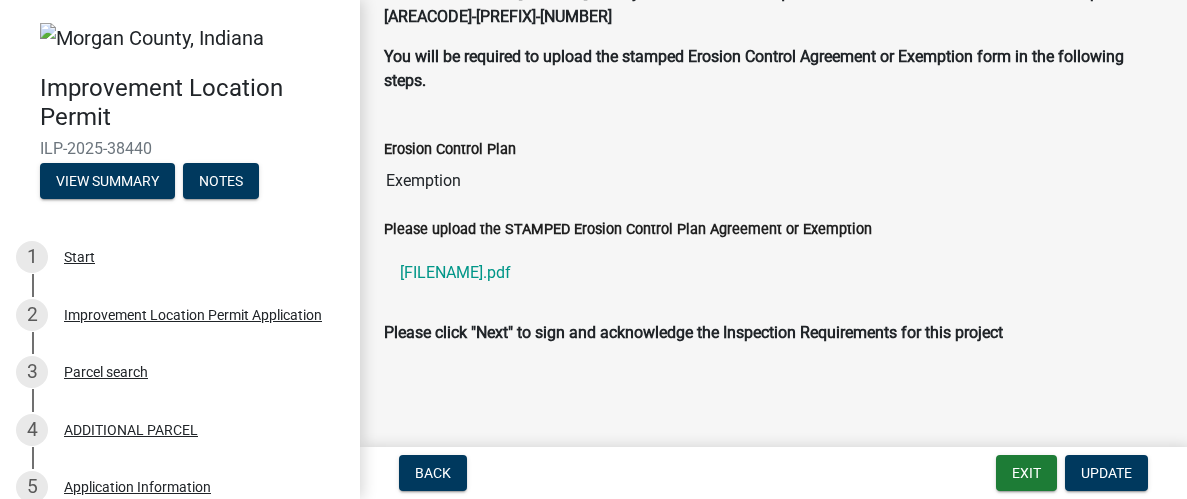 scroll, scrollTop: 4971, scrollLeft: 0, axis: vertical 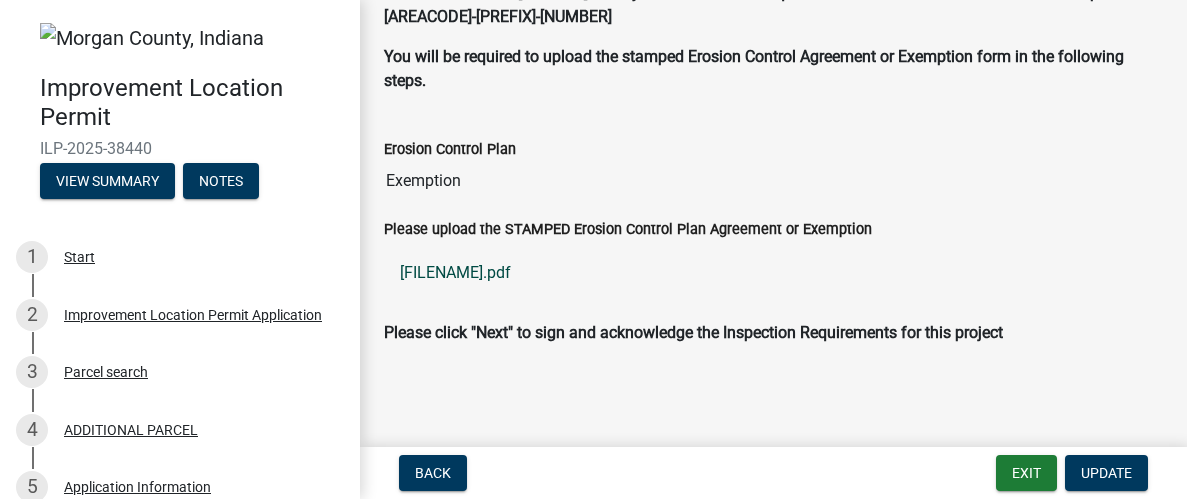 click on "[FILENAME].pdf" 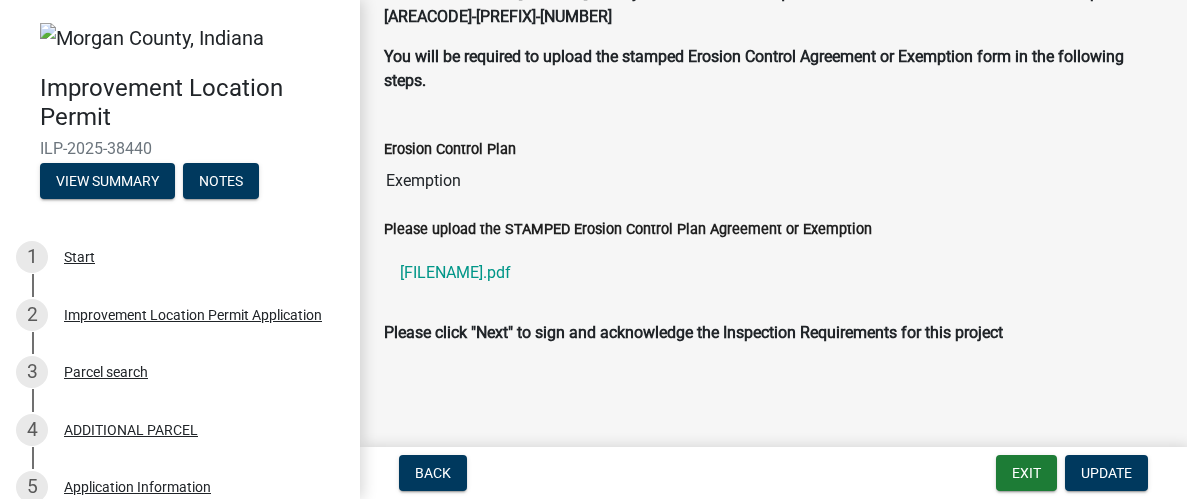 scroll, scrollTop: 5570, scrollLeft: 0, axis: vertical 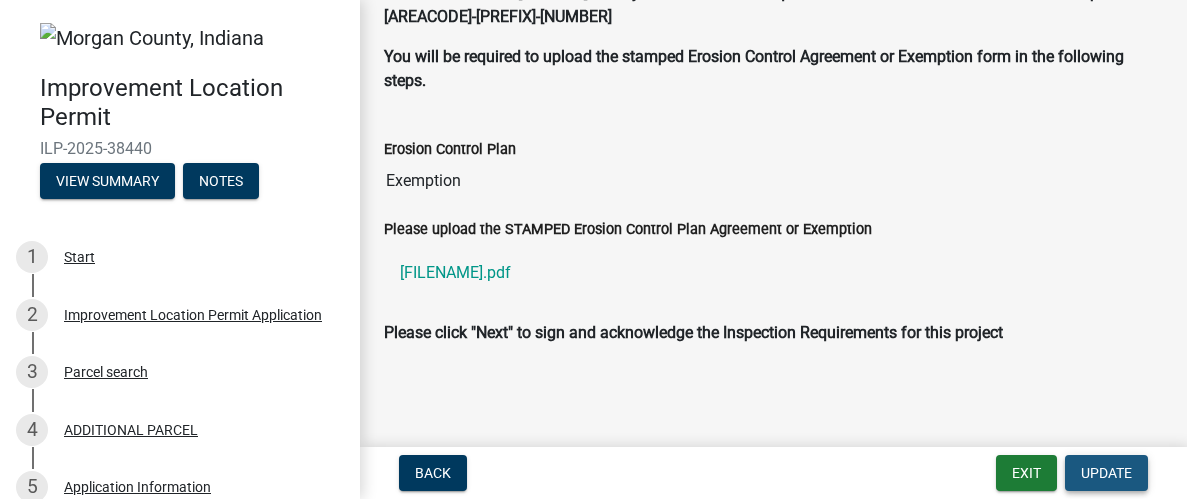 click on "Update" at bounding box center [1106, 473] 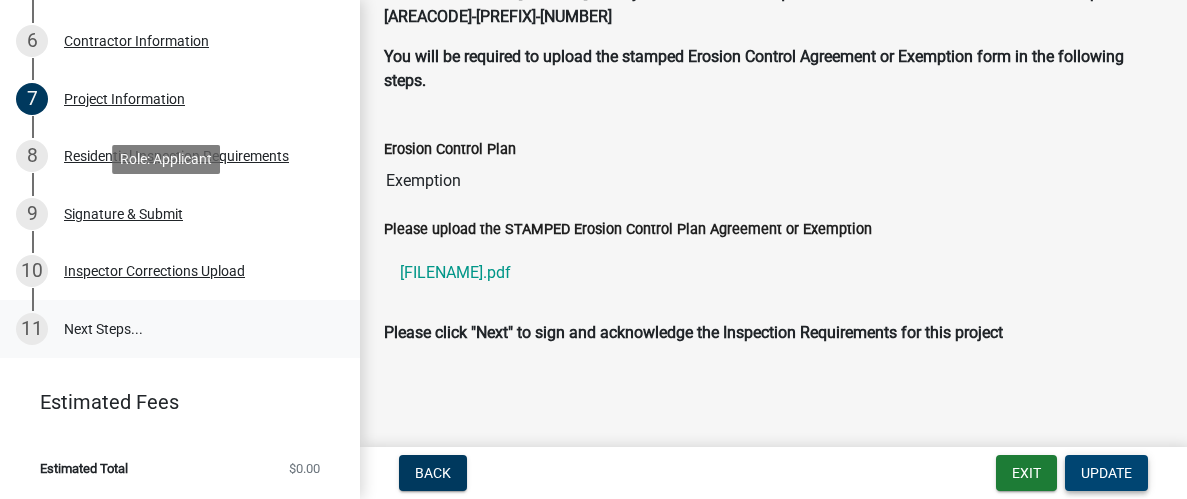 scroll, scrollTop: 753, scrollLeft: 0, axis: vertical 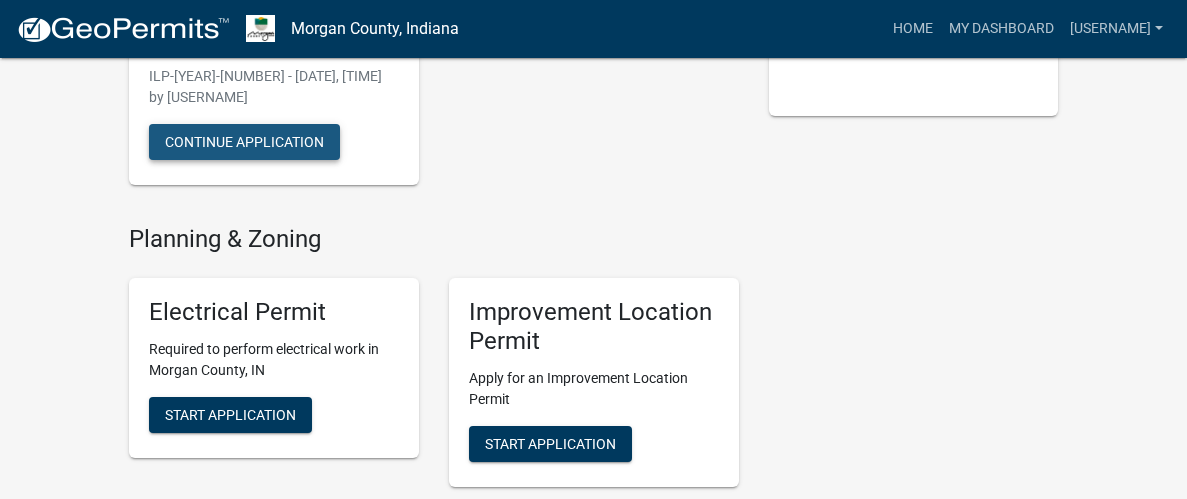 click on "Continue Application" 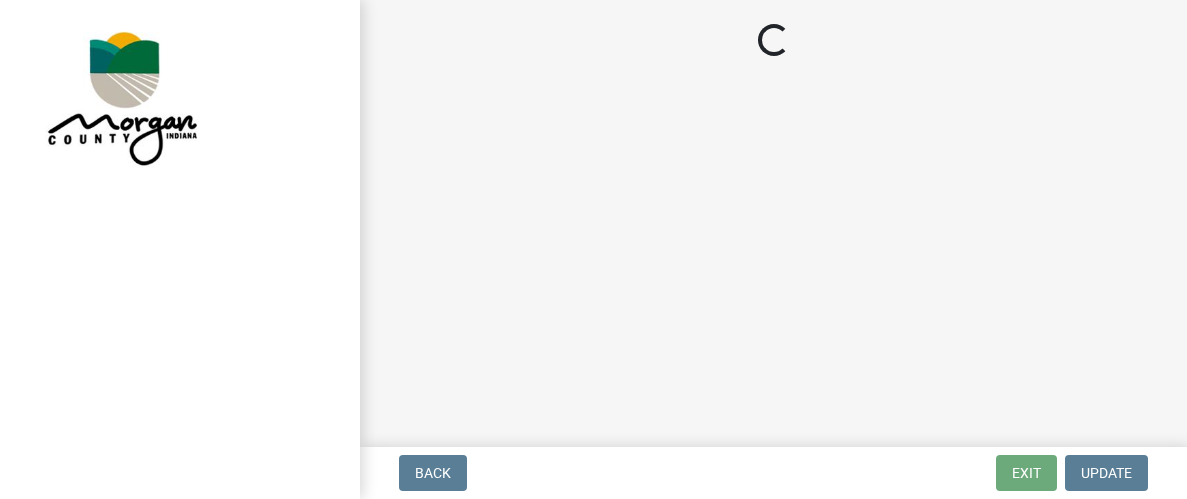 scroll, scrollTop: 0, scrollLeft: 0, axis: both 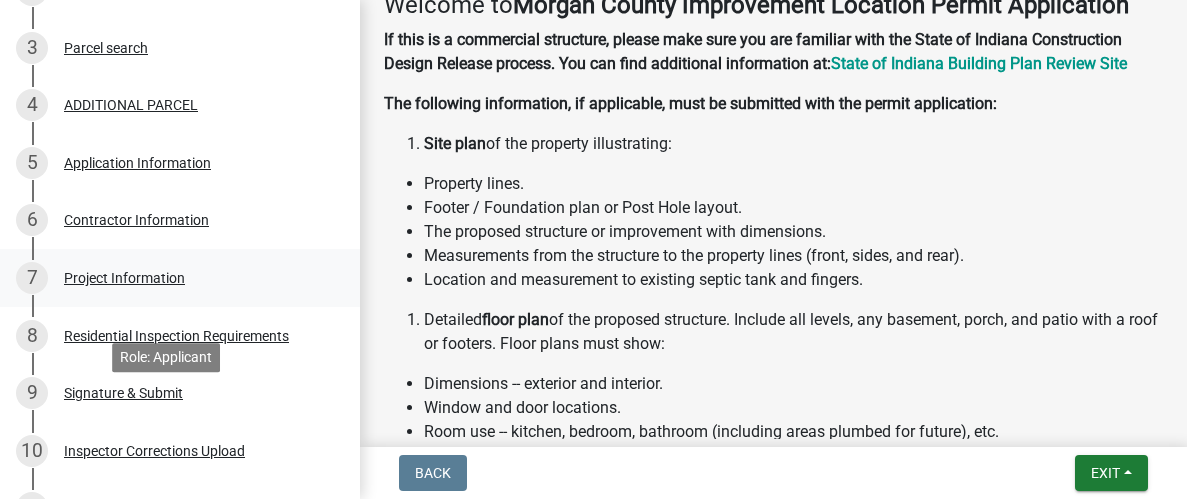 click on "Project Information" at bounding box center [124, 278] 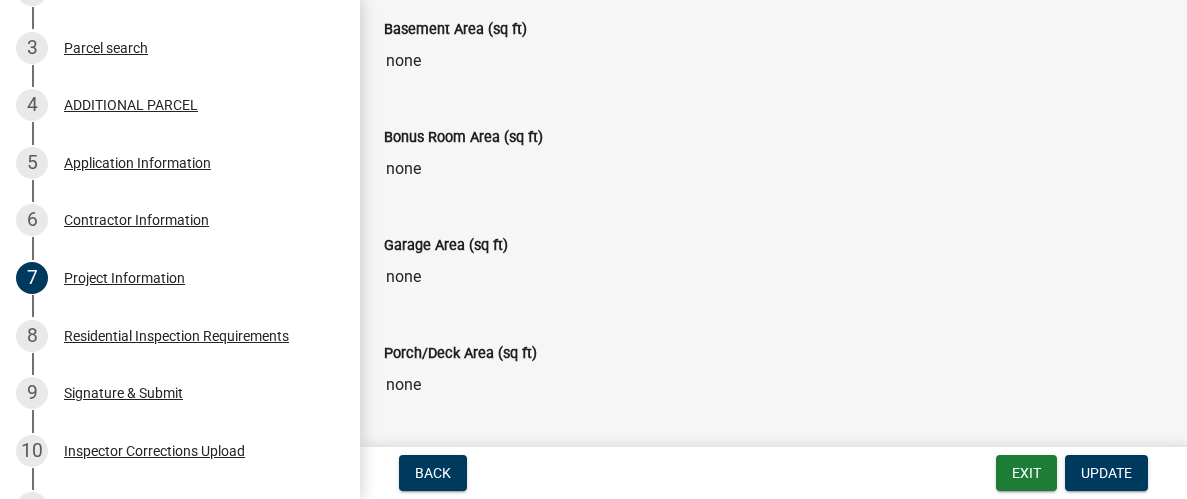 scroll, scrollTop: 941, scrollLeft: 0, axis: vertical 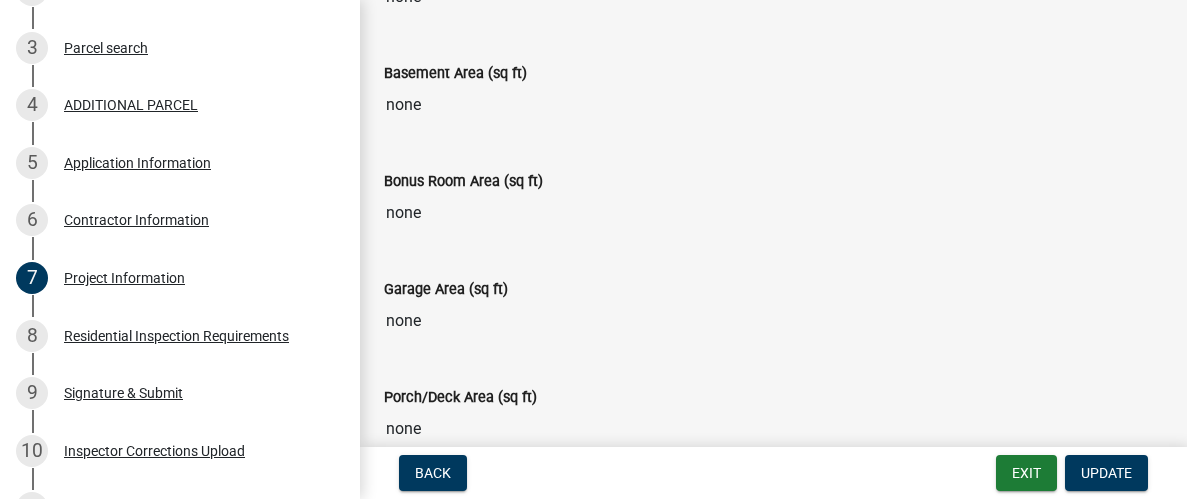 click on "768 square feet" at bounding box center (773, -111) 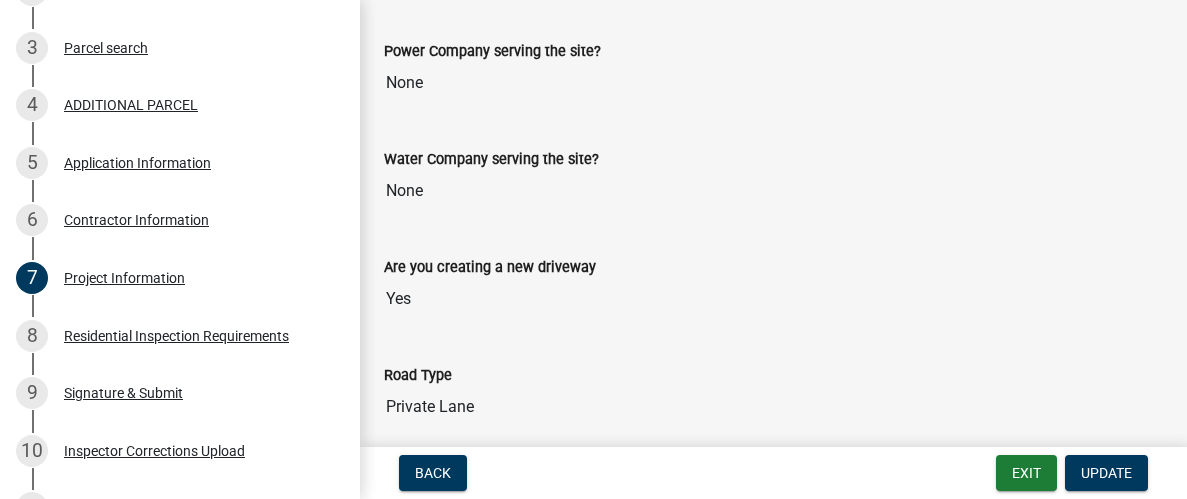 scroll, scrollTop: 2234, scrollLeft: 0, axis: vertical 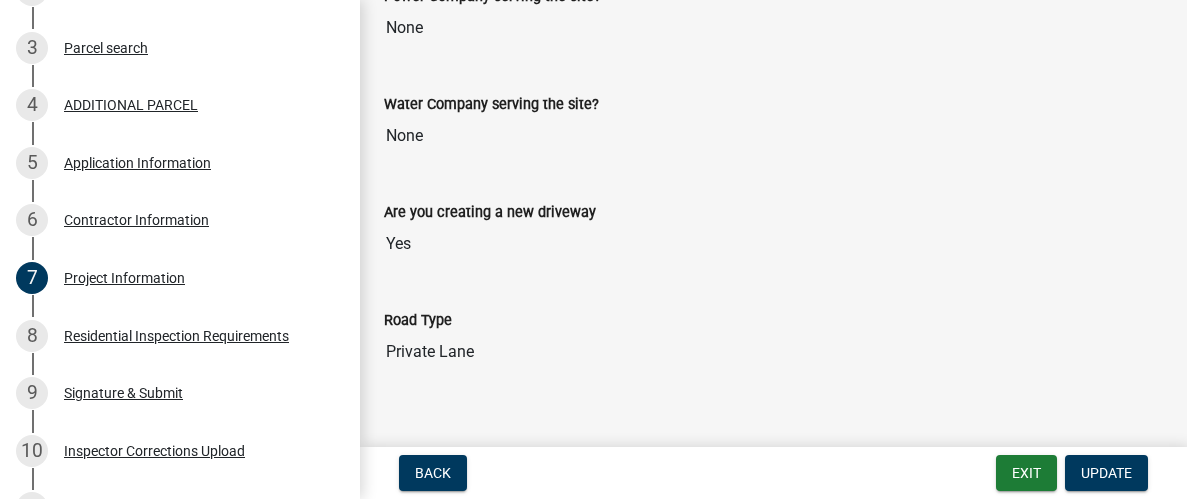 click on "Upload the truss plans for this project - multiple uploads allowed" 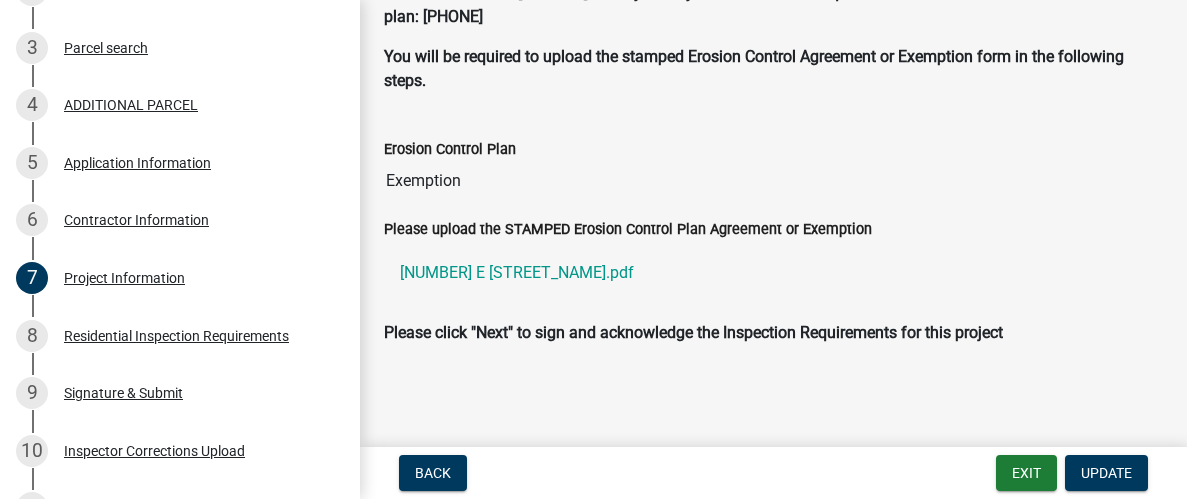 scroll, scrollTop: 5070, scrollLeft: 0, axis: vertical 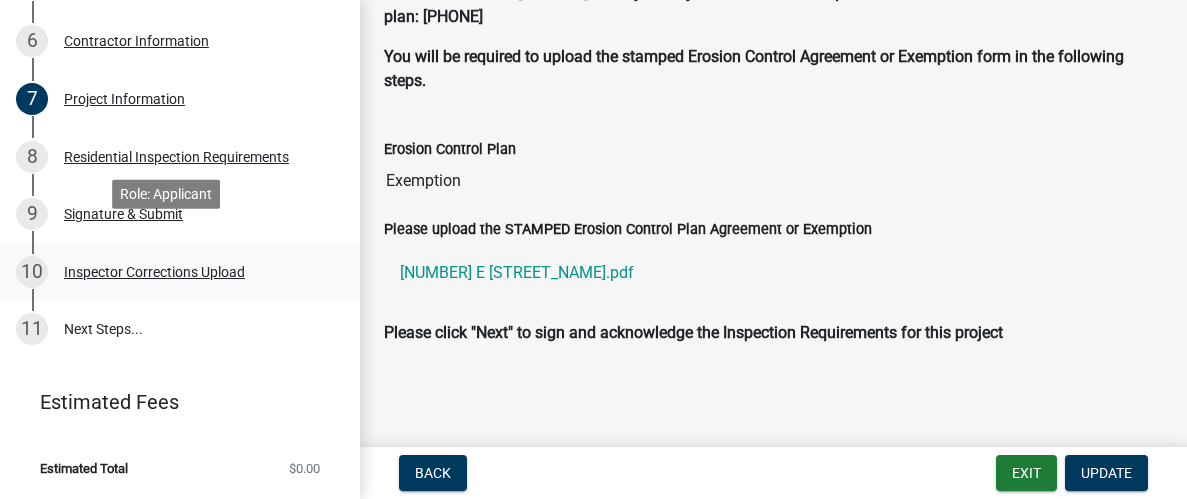 click on "Inspector Corrections Upload" at bounding box center (154, 272) 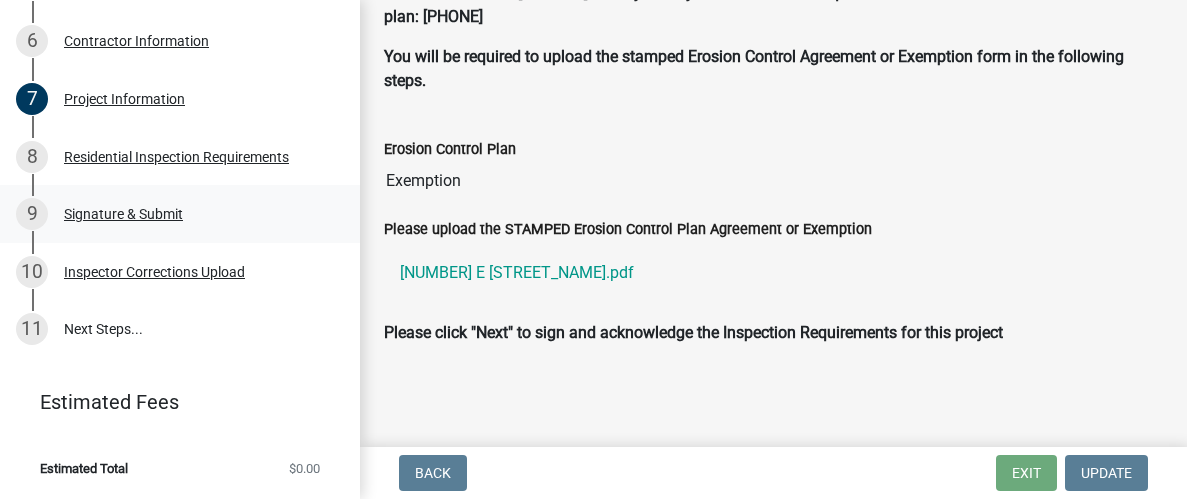 scroll, scrollTop: 5570, scrollLeft: 0, axis: vertical 